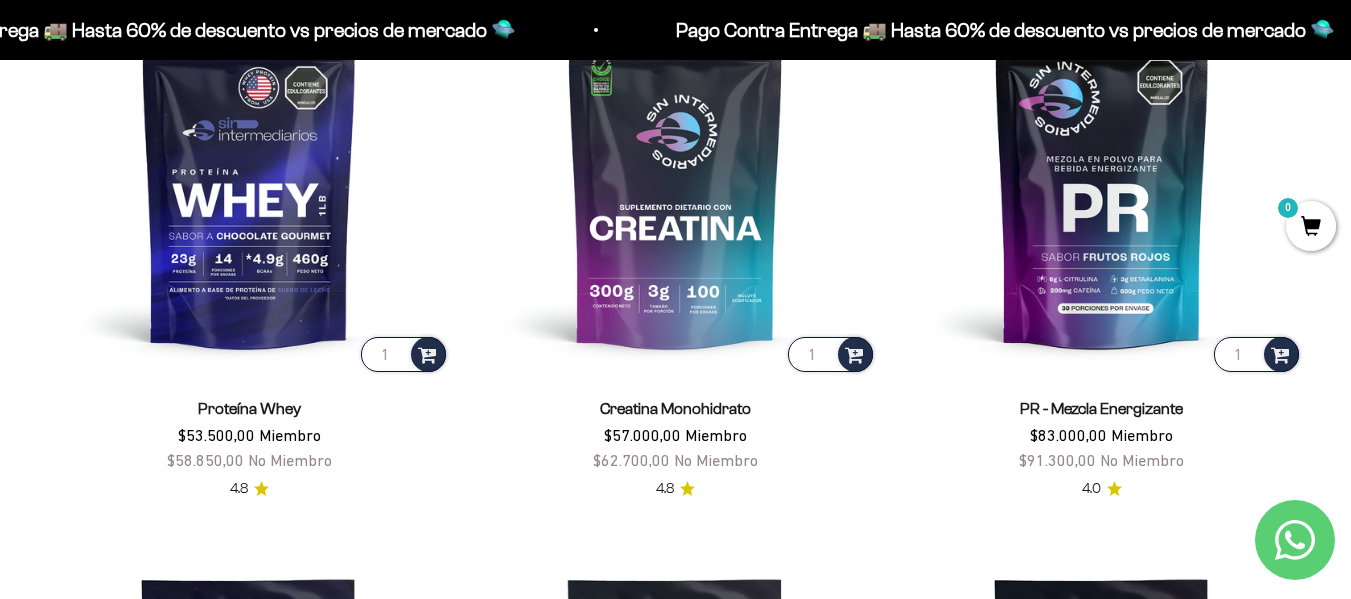 scroll, scrollTop: 840, scrollLeft: 0, axis: vertical 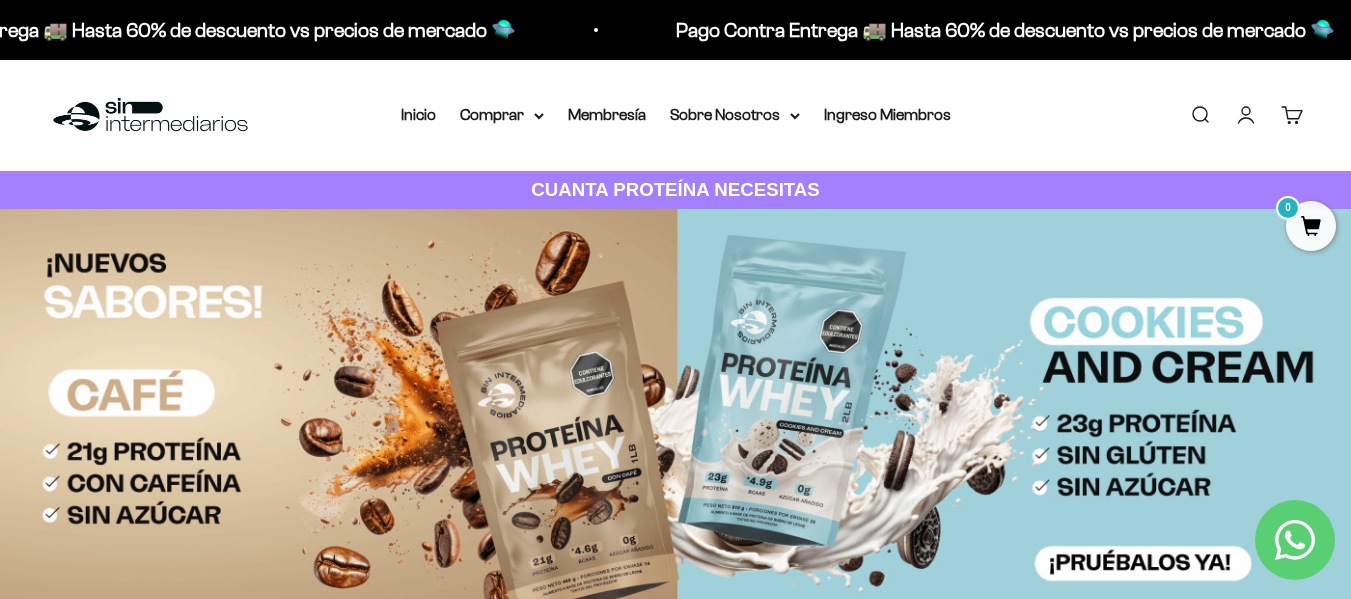 click on "Iniciar sesión" at bounding box center [1246, 115] 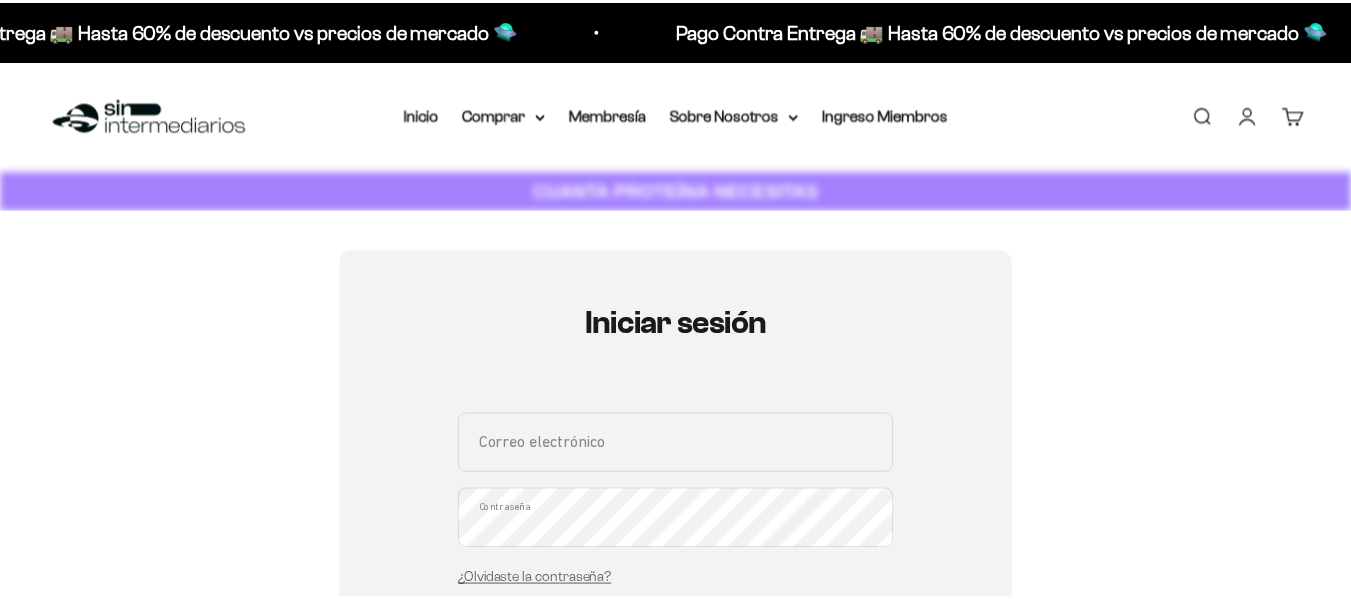 scroll, scrollTop: 0, scrollLeft: 0, axis: both 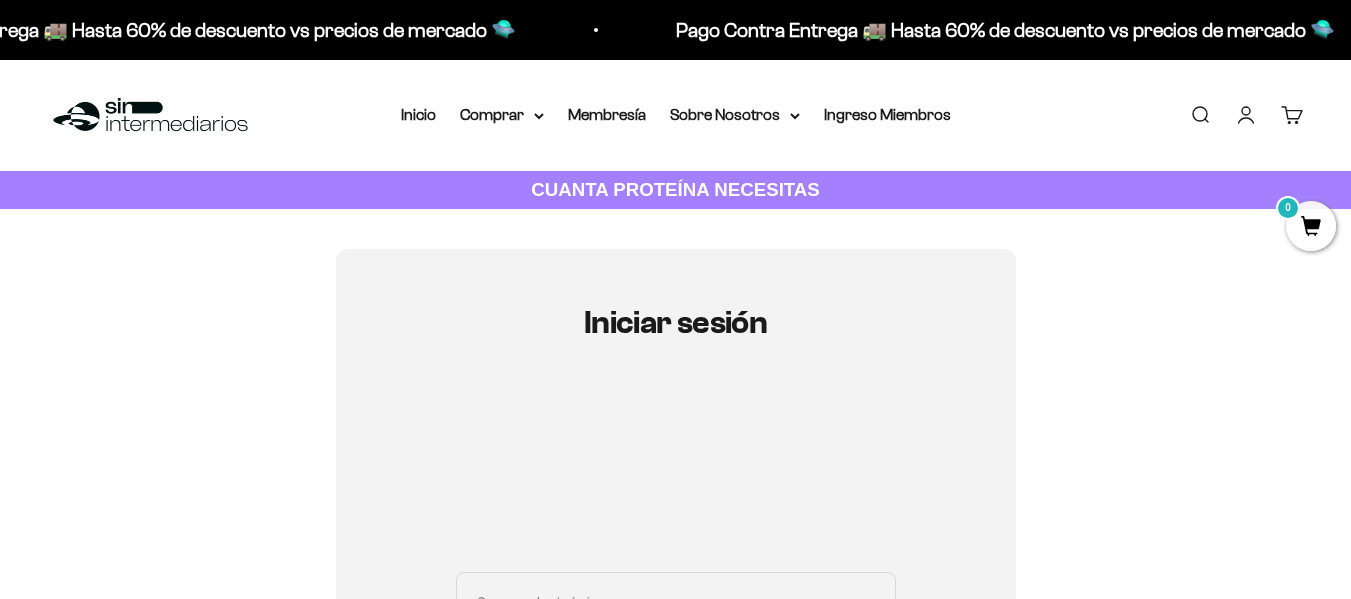 type on "[EMAIL_ADDRESS][DOMAIN_NAME]" 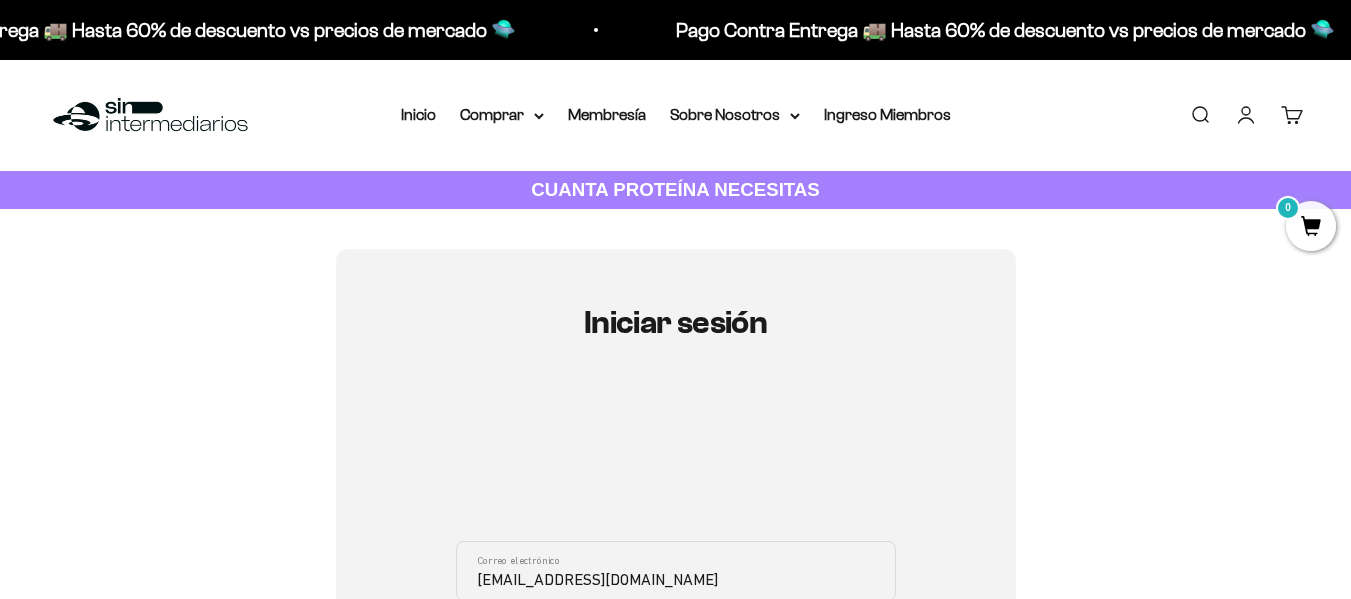 scroll, scrollTop: 39, scrollLeft: 0, axis: vertical 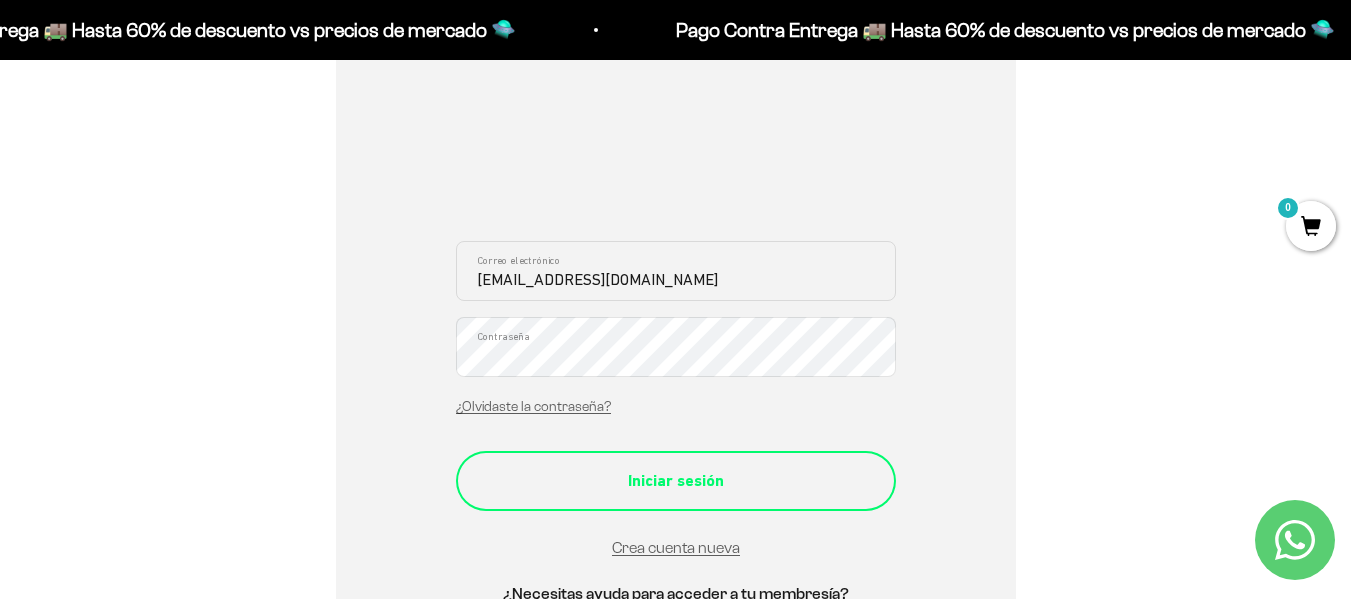 click on "Iniciar sesión" at bounding box center (676, 481) 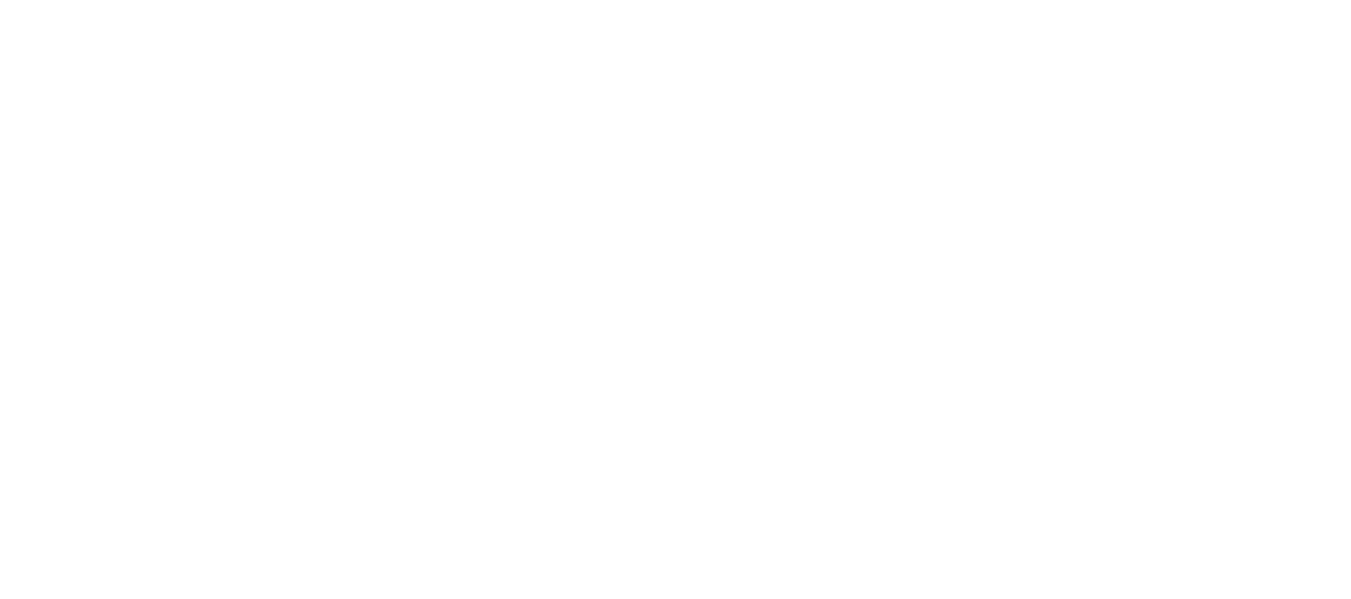 scroll, scrollTop: 0, scrollLeft: 0, axis: both 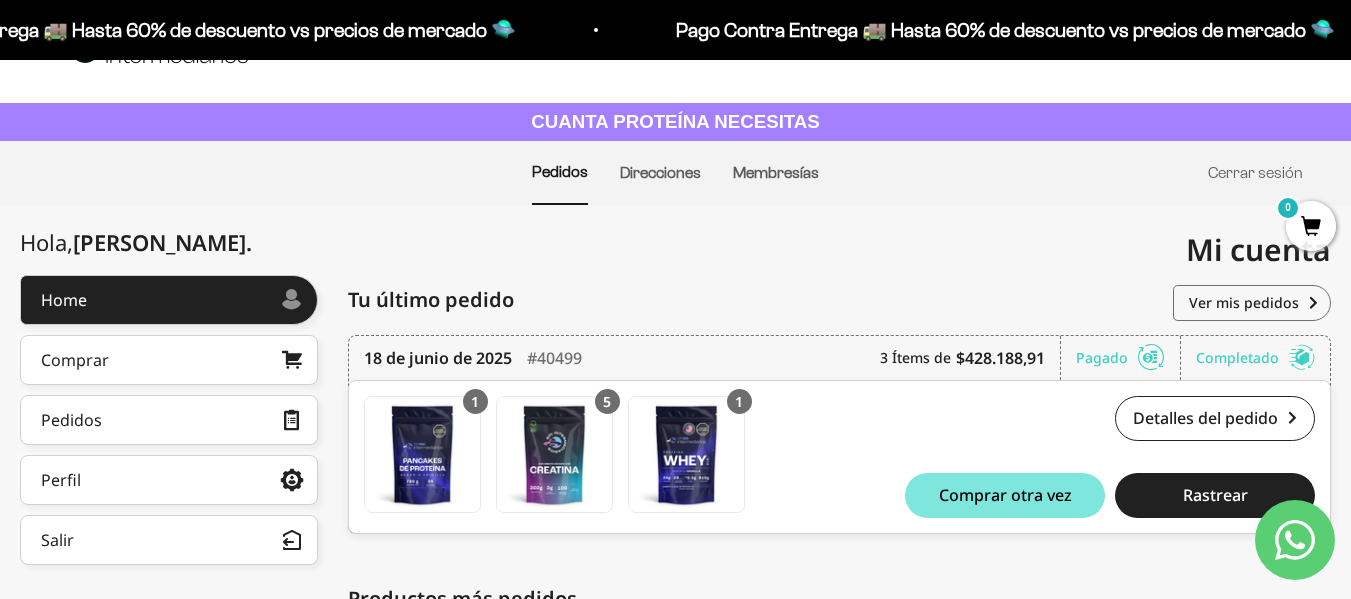 drag, startPoint x: 1364, startPoint y: 211, endPoint x: 1365, endPoint y: 247, distance: 36.013885 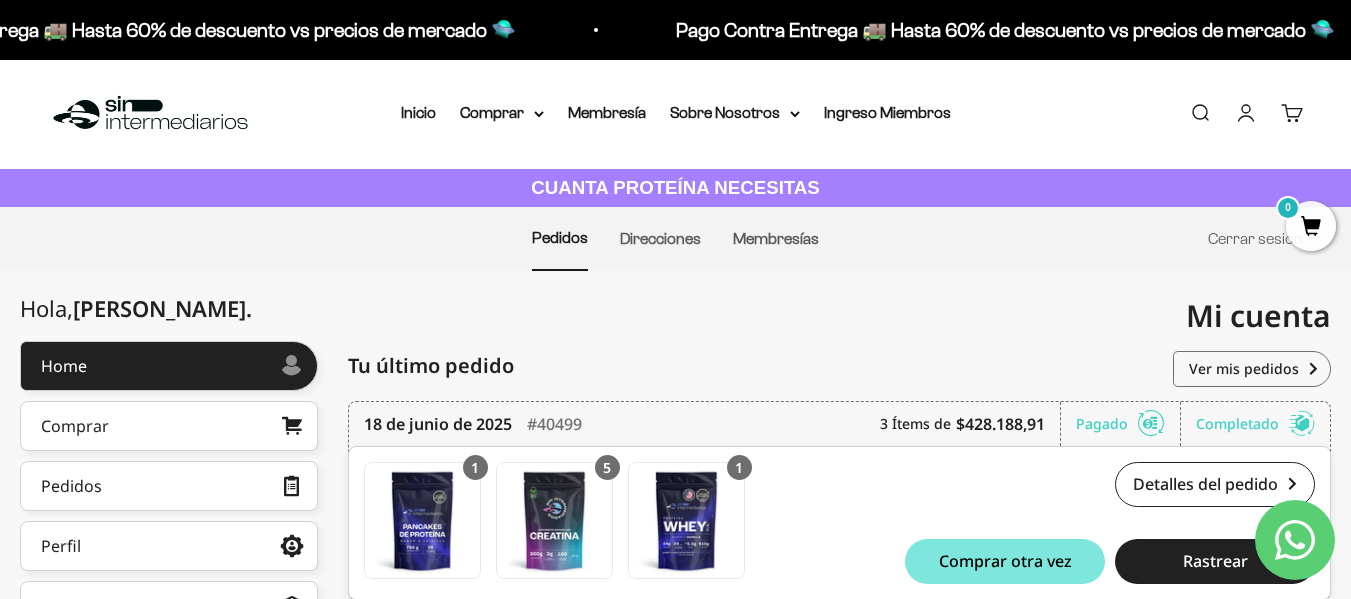 scroll, scrollTop: 0, scrollLeft: 0, axis: both 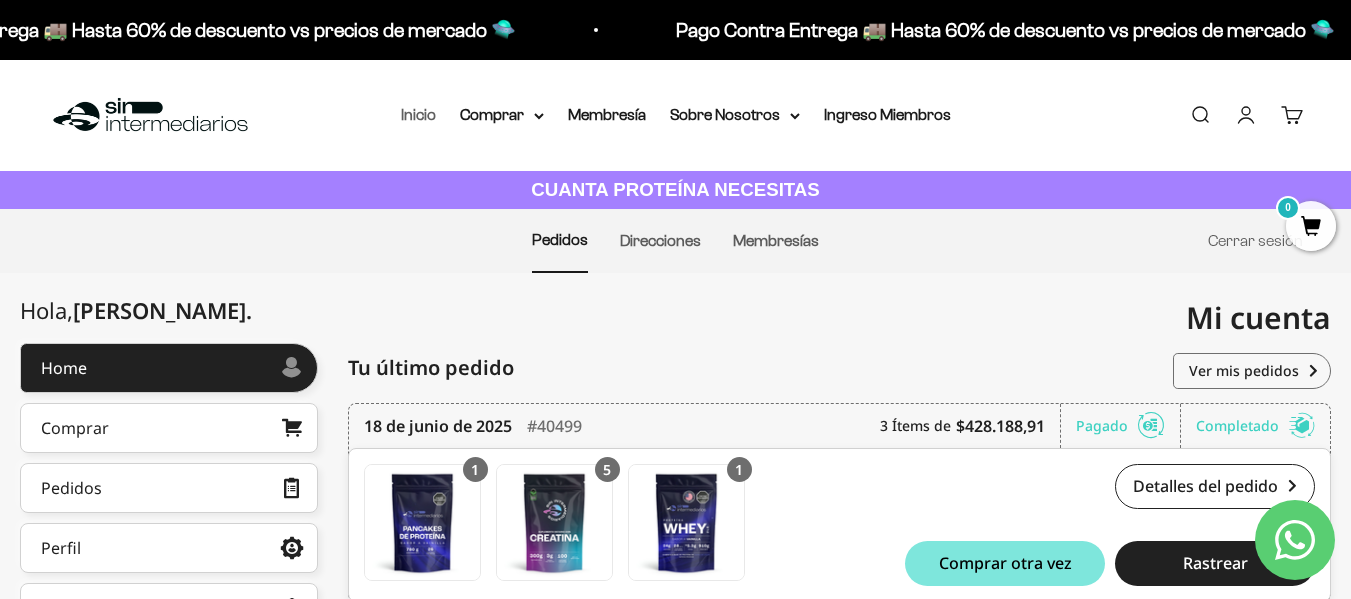 click on "Inicio" at bounding box center [418, 114] 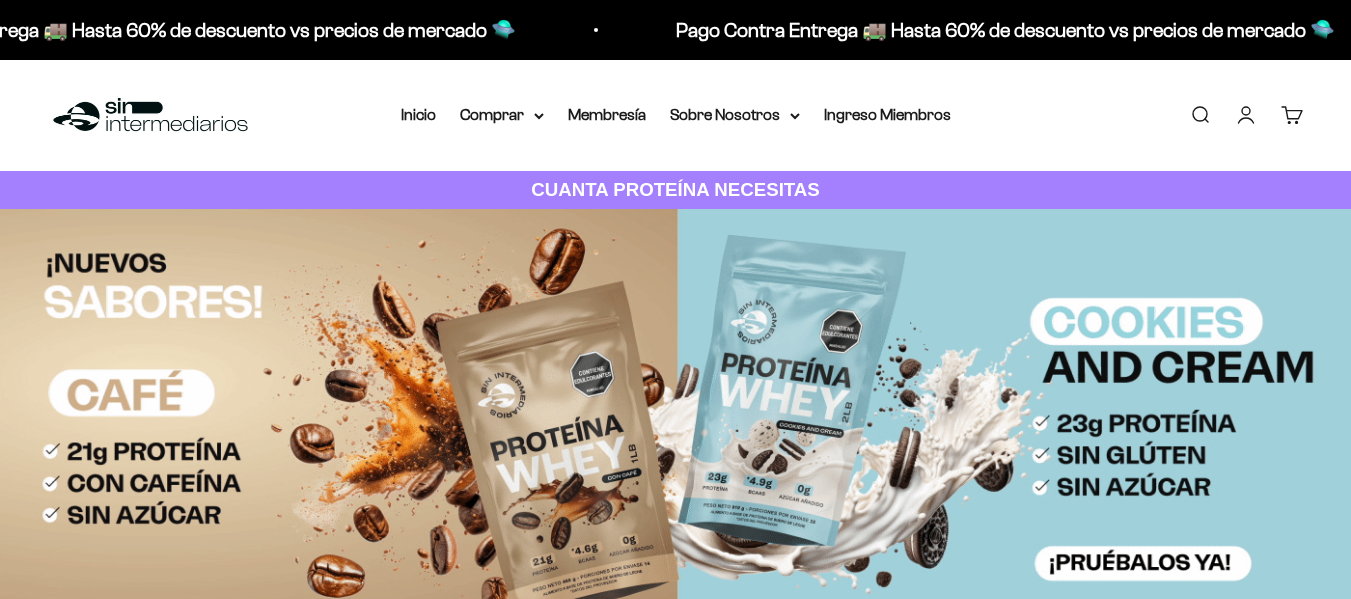 scroll, scrollTop: 0, scrollLeft: 0, axis: both 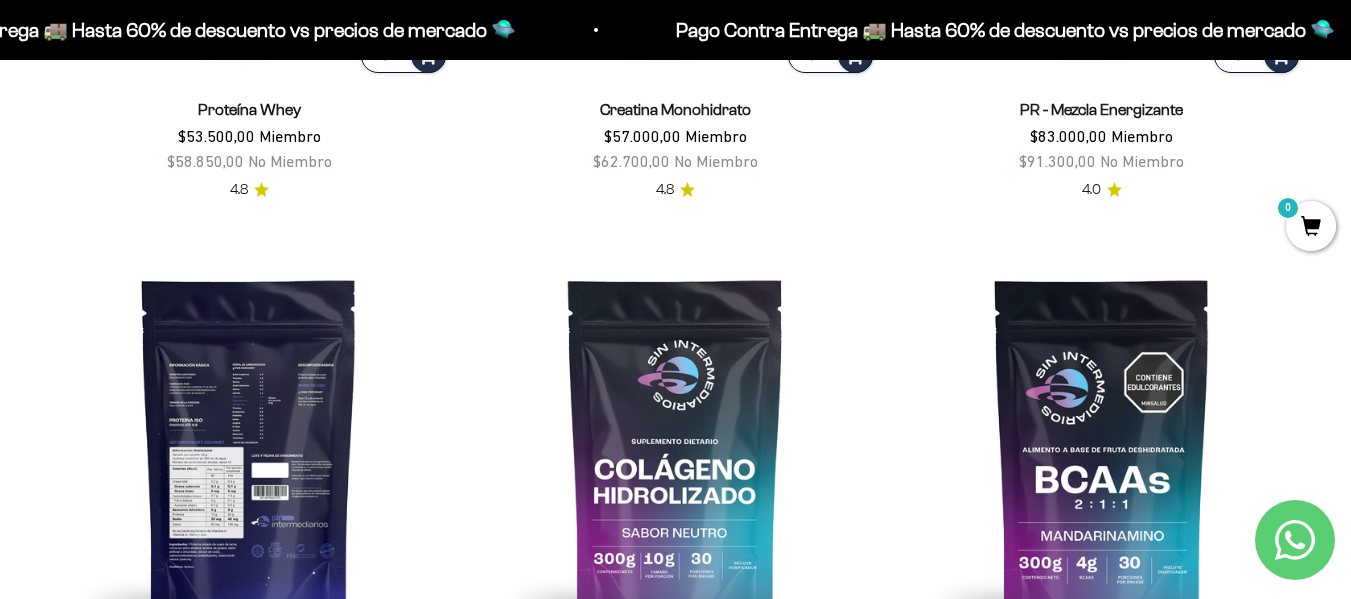 click at bounding box center (249, 450) 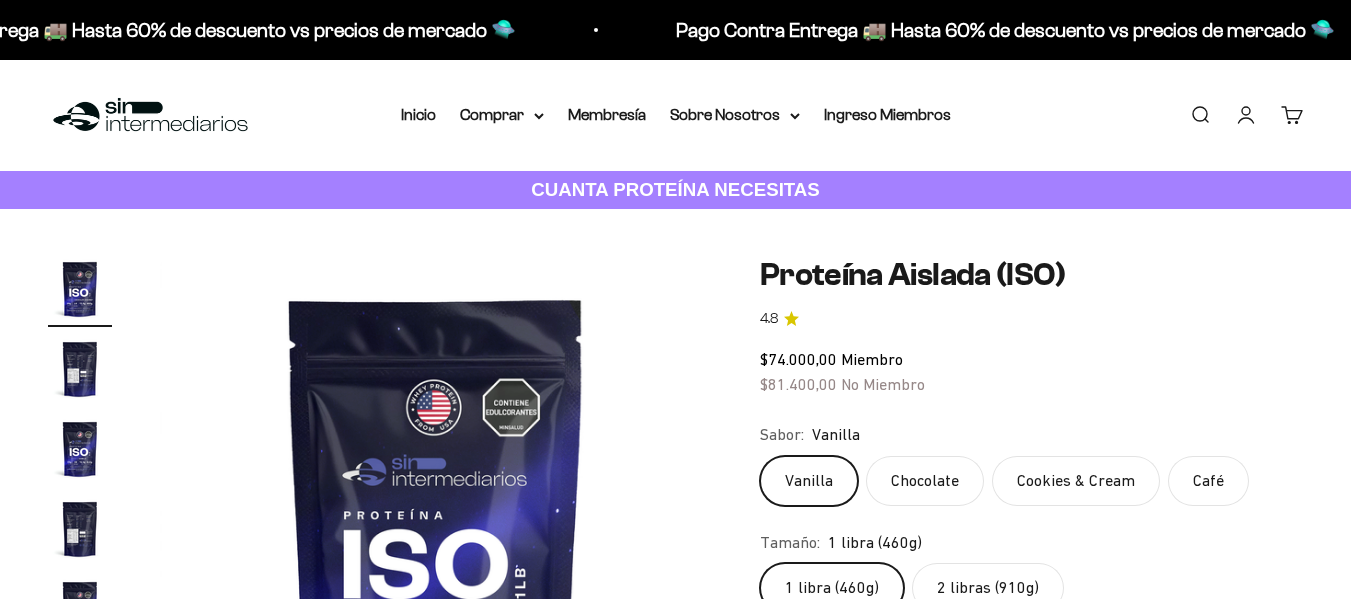 scroll, scrollTop: 0, scrollLeft: 0, axis: both 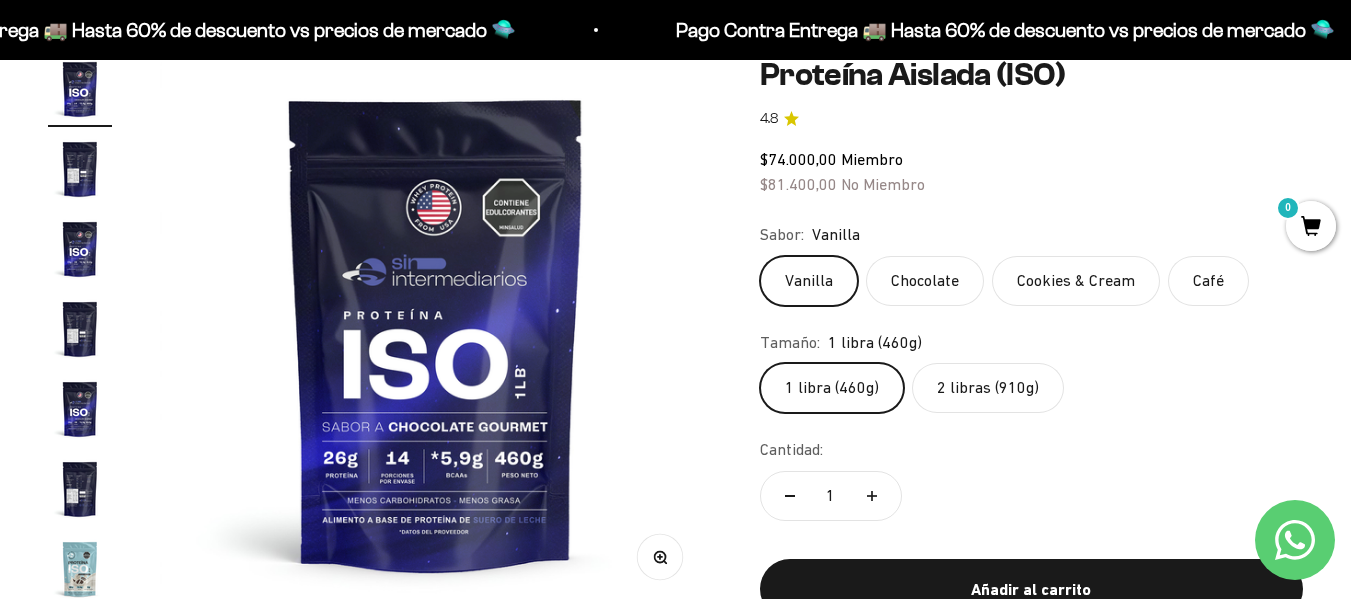 click on "2 libras (910g)" 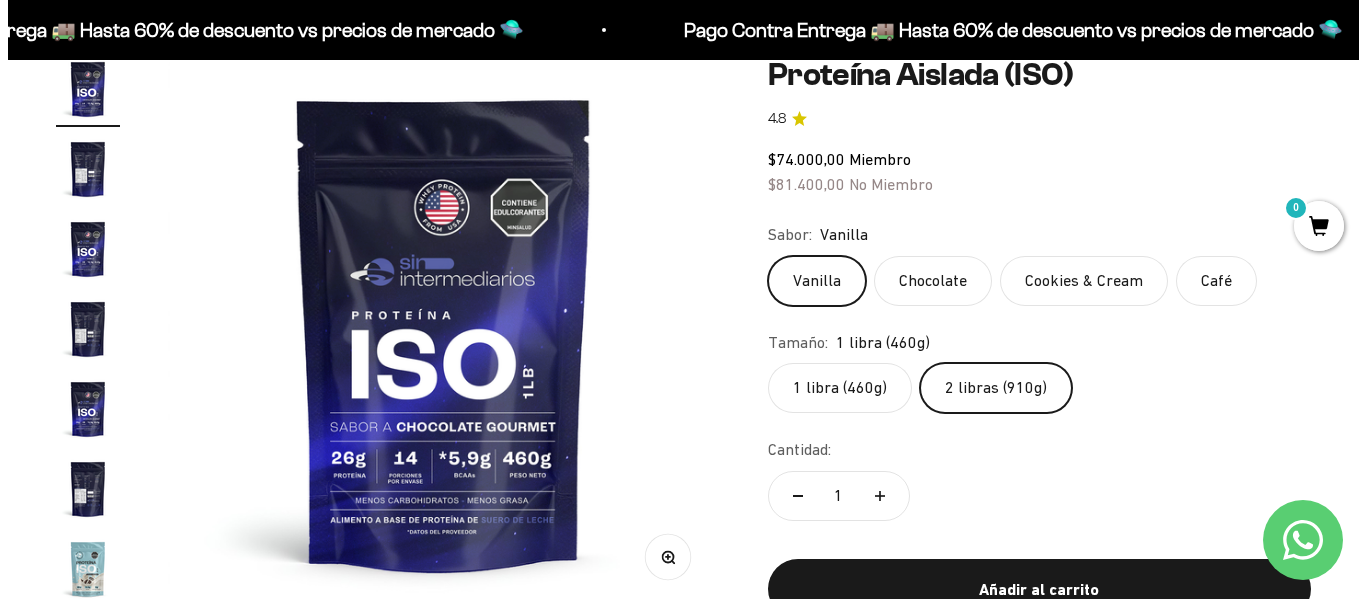 scroll, scrollTop: 0, scrollLeft: 1128, axis: horizontal 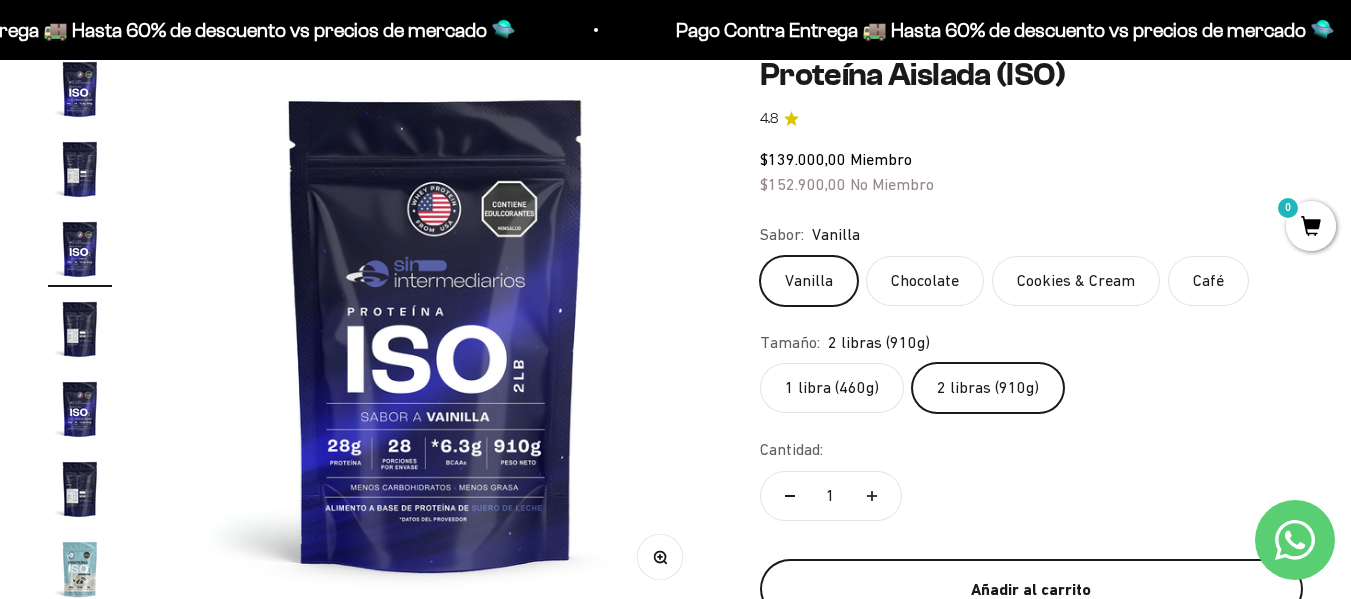 click on "Añadir al carrito" at bounding box center [1031, 589] 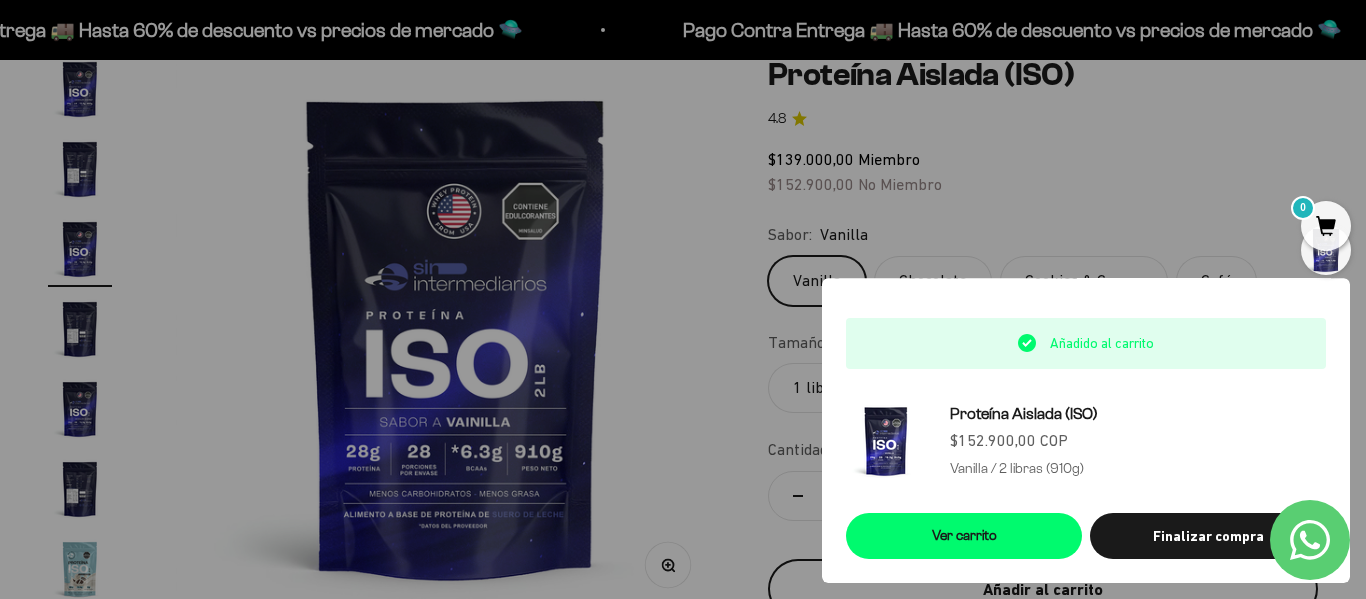 scroll, scrollTop: 0, scrollLeft: 1144, axis: horizontal 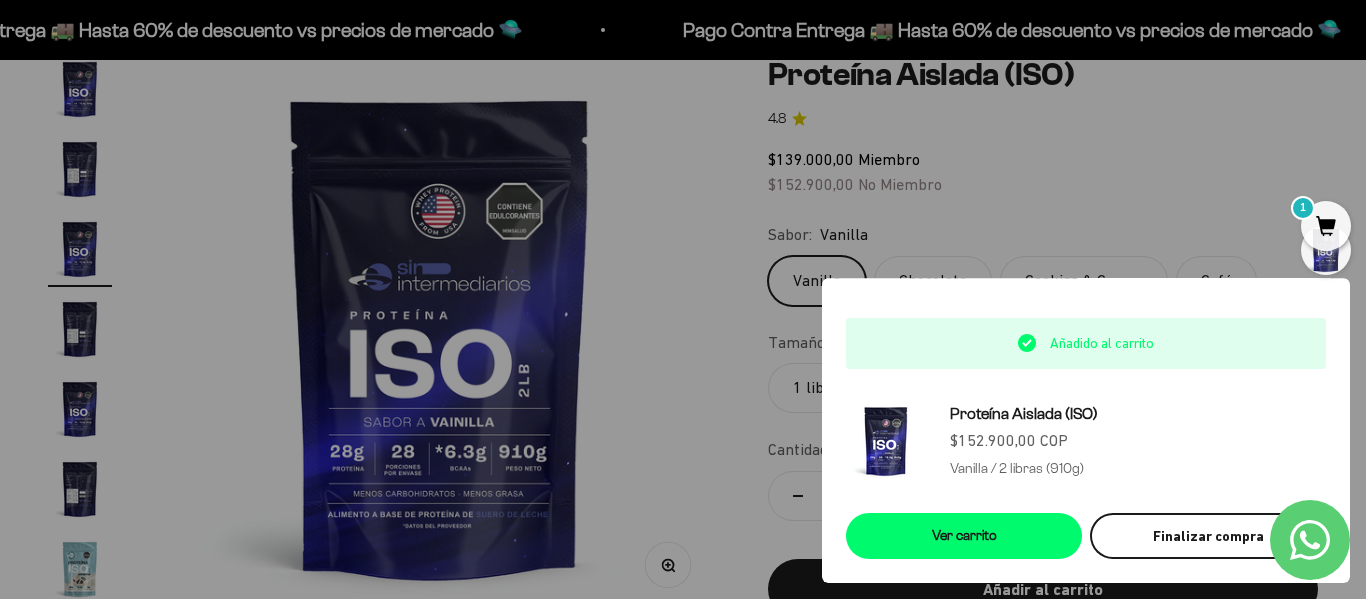 click on "Finalizar compra" at bounding box center [1208, 536] 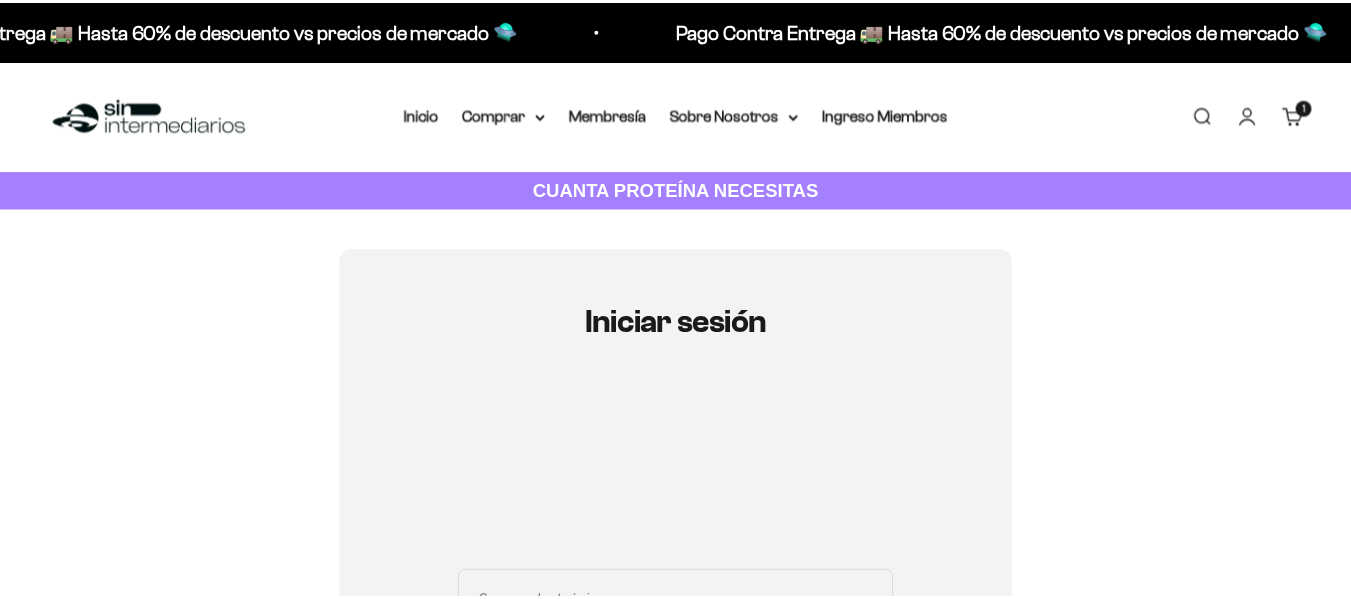 scroll, scrollTop: 0, scrollLeft: 0, axis: both 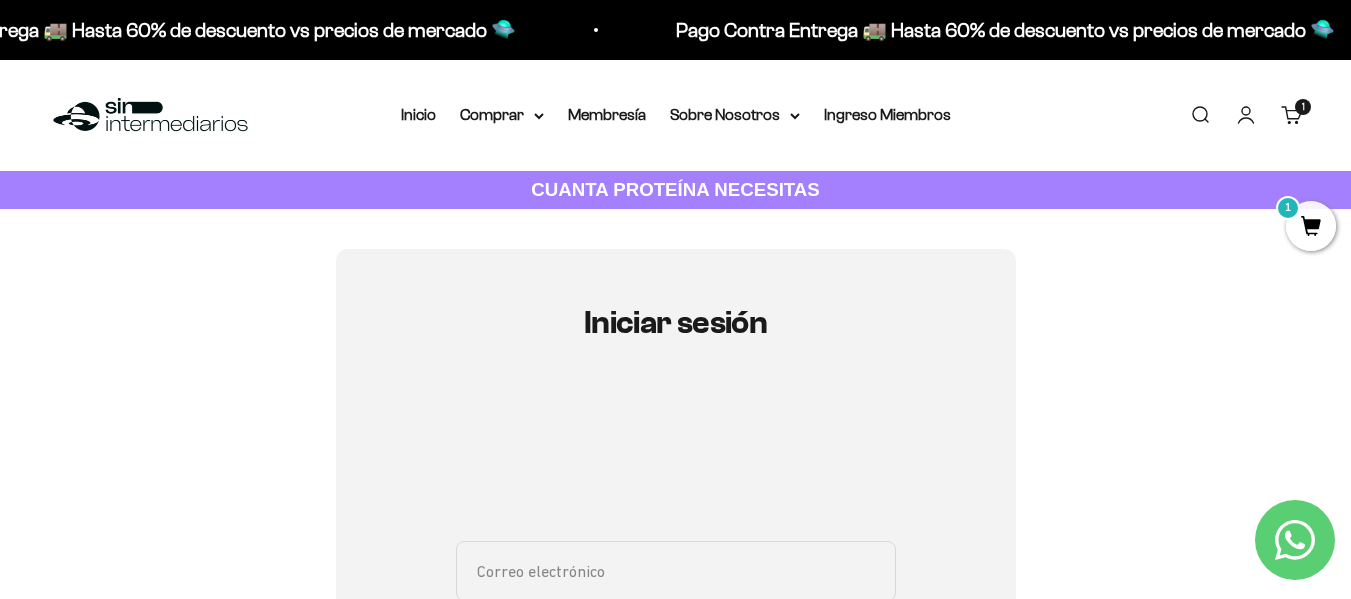 type on "ma_alejalp@hotmail.com" 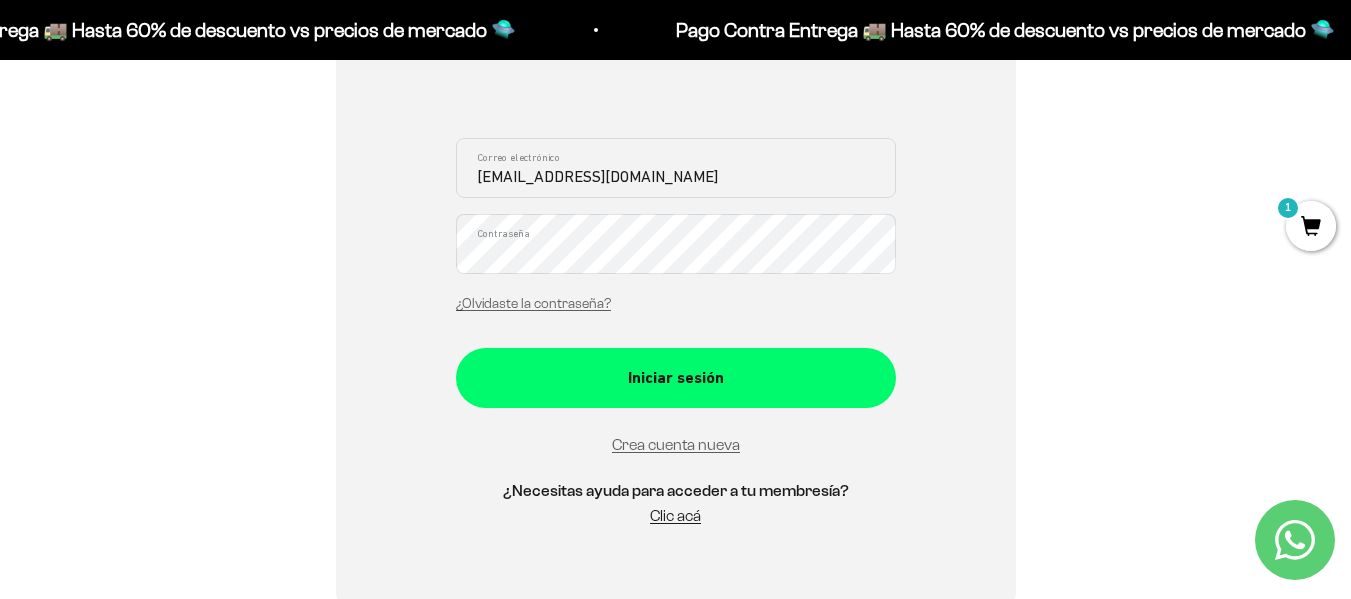 scroll, scrollTop: 470, scrollLeft: 0, axis: vertical 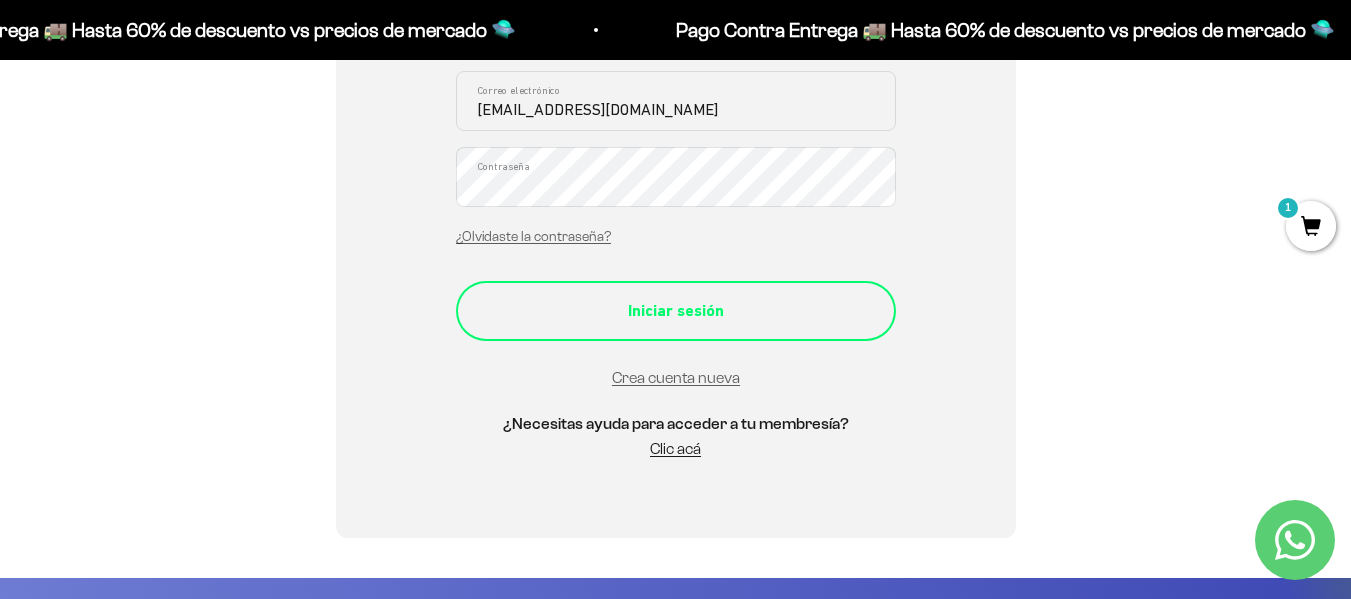 click on "Iniciar sesión" at bounding box center (676, 311) 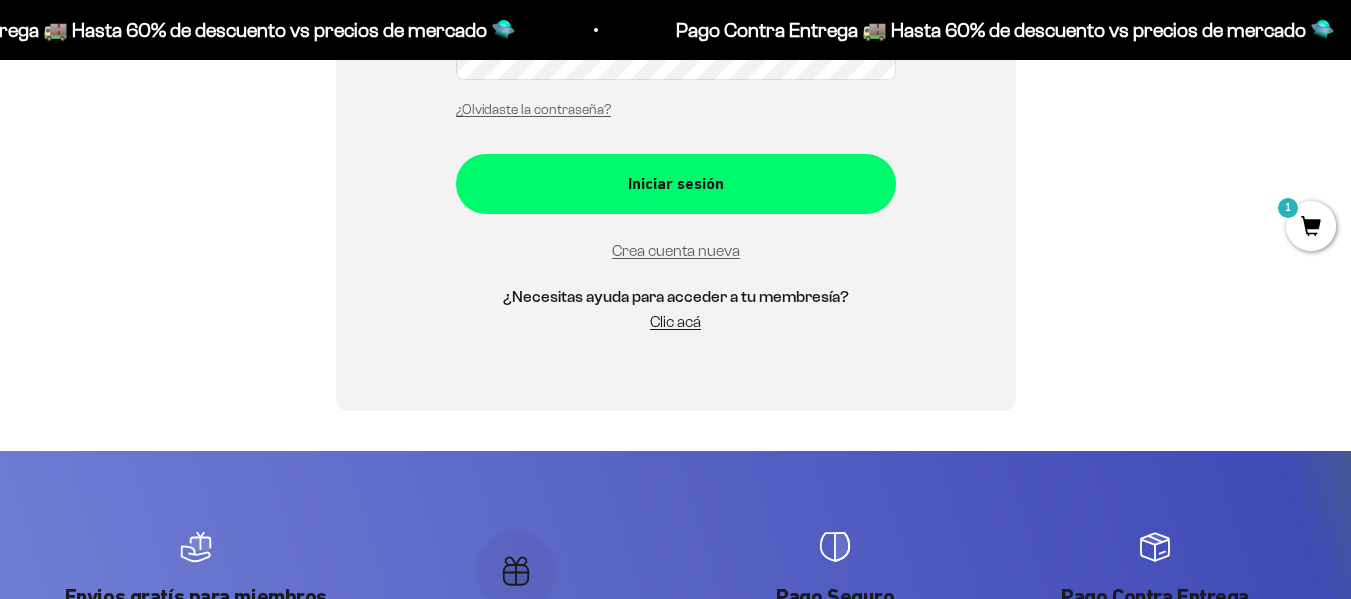 scroll, scrollTop: 470, scrollLeft: 0, axis: vertical 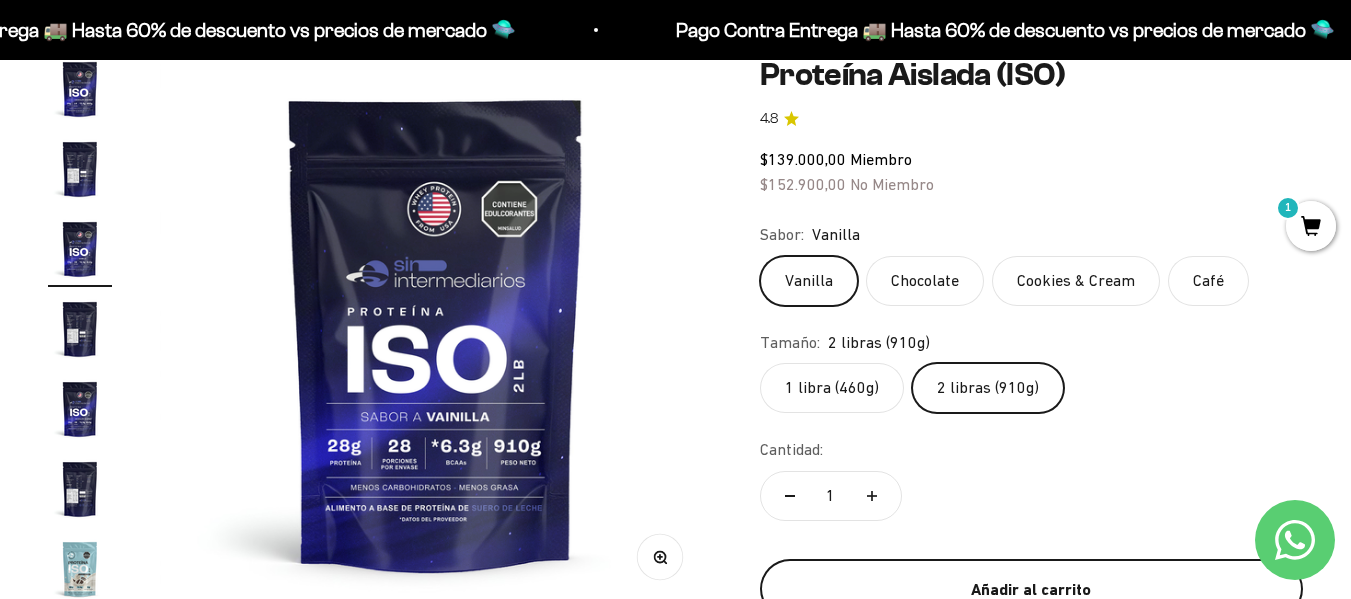 click on "Añadir al carrito" at bounding box center [1031, 590] 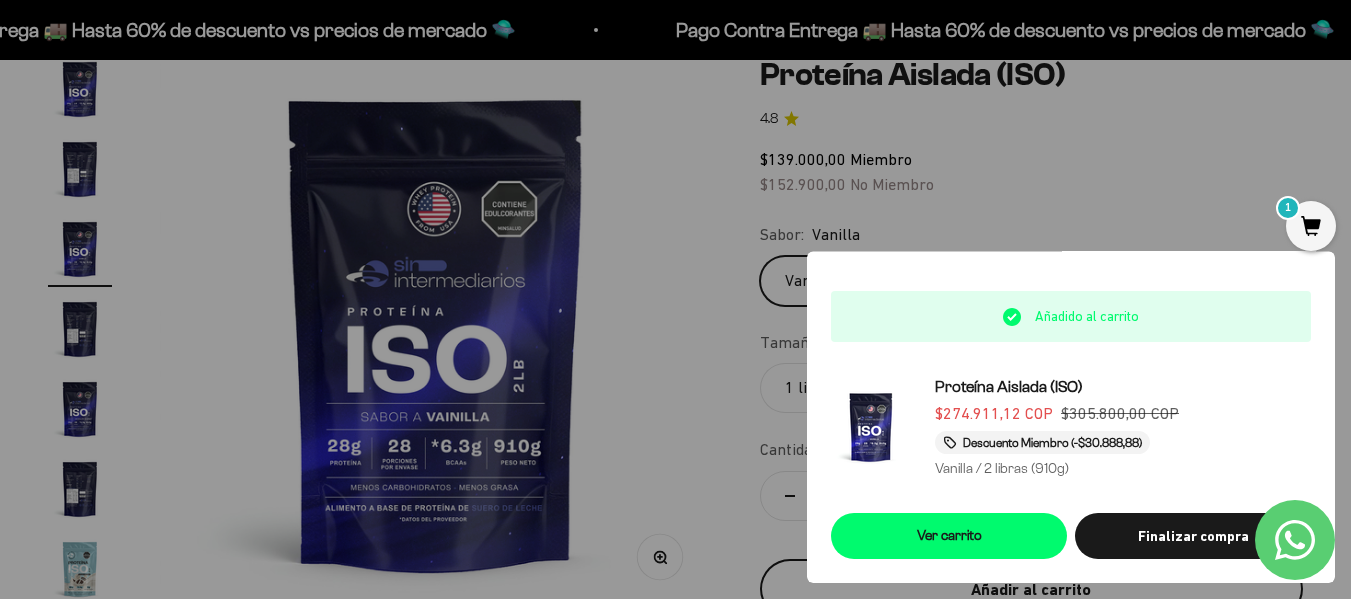 scroll, scrollTop: 0, scrollLeft: 1144, axis: horizontal 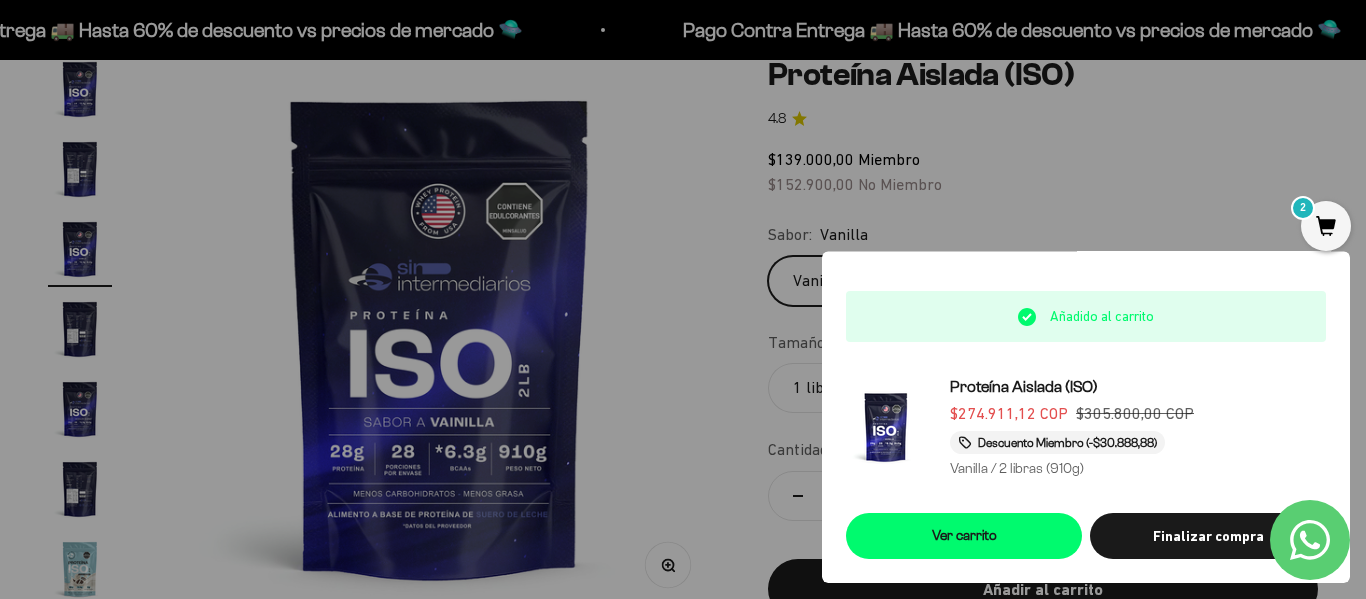 click at bounding box center [683, 299] 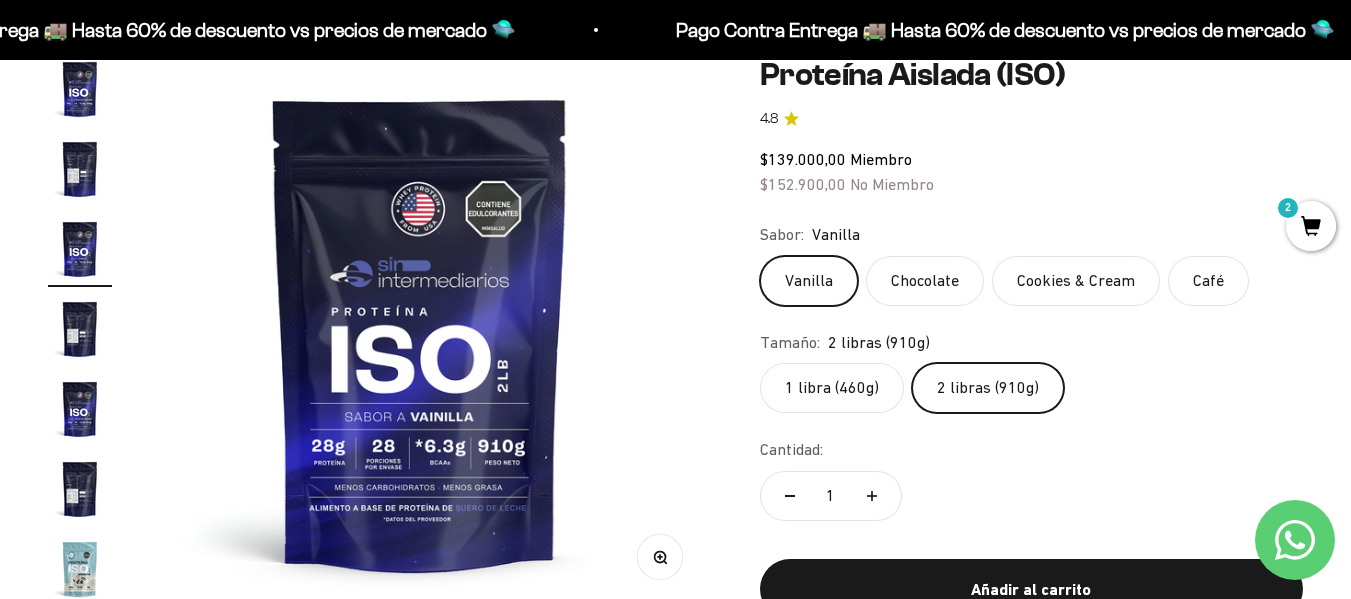 scroll, scrollTop: 0, scrollLeft: 1128, axis: horizontal 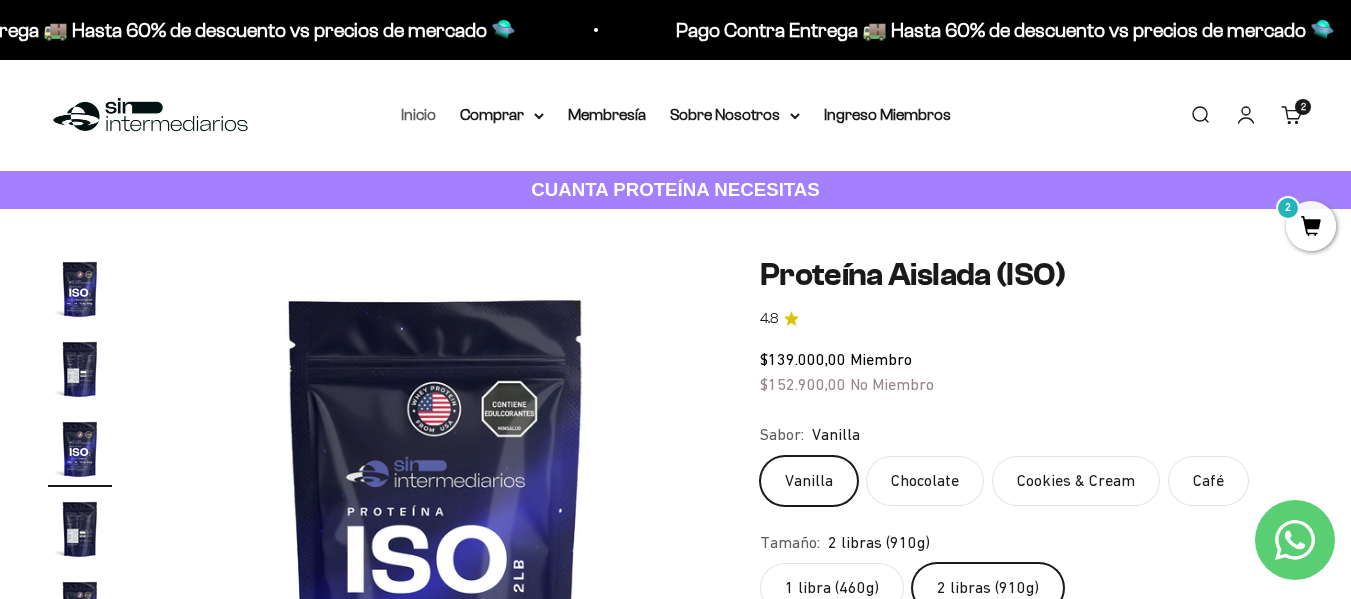 click on "Inicio" at bounding box center (418, 114) 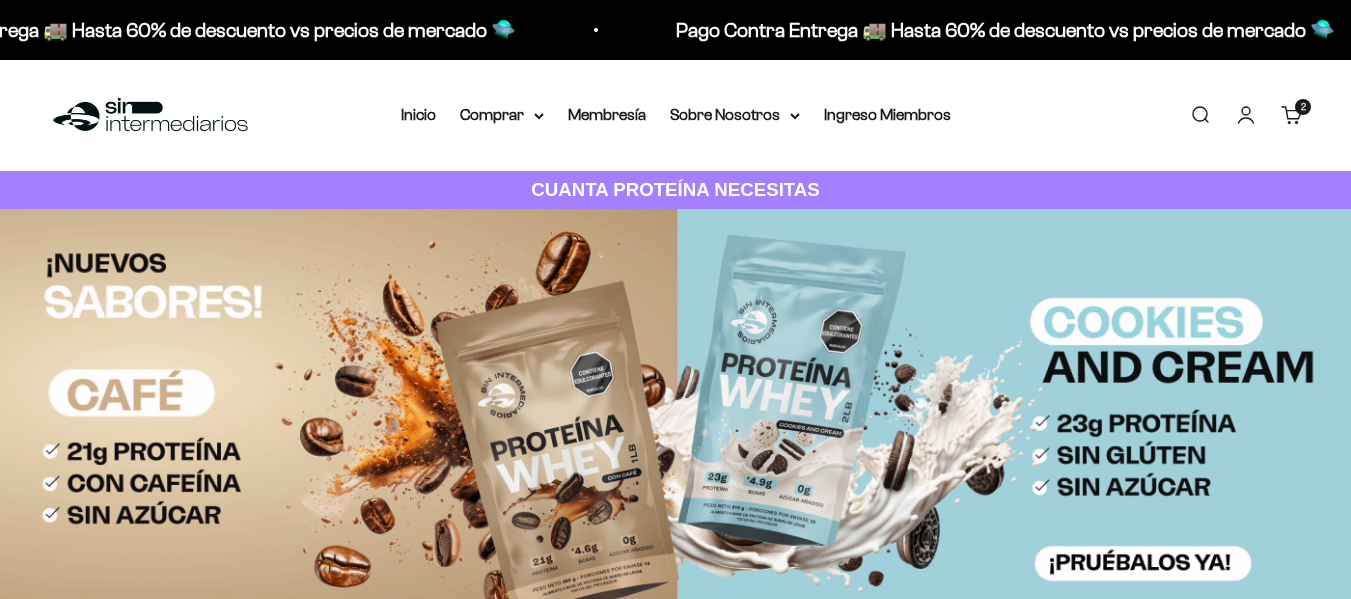 scroll, scrollTop: 0, scrollLeft: 0, axis: both 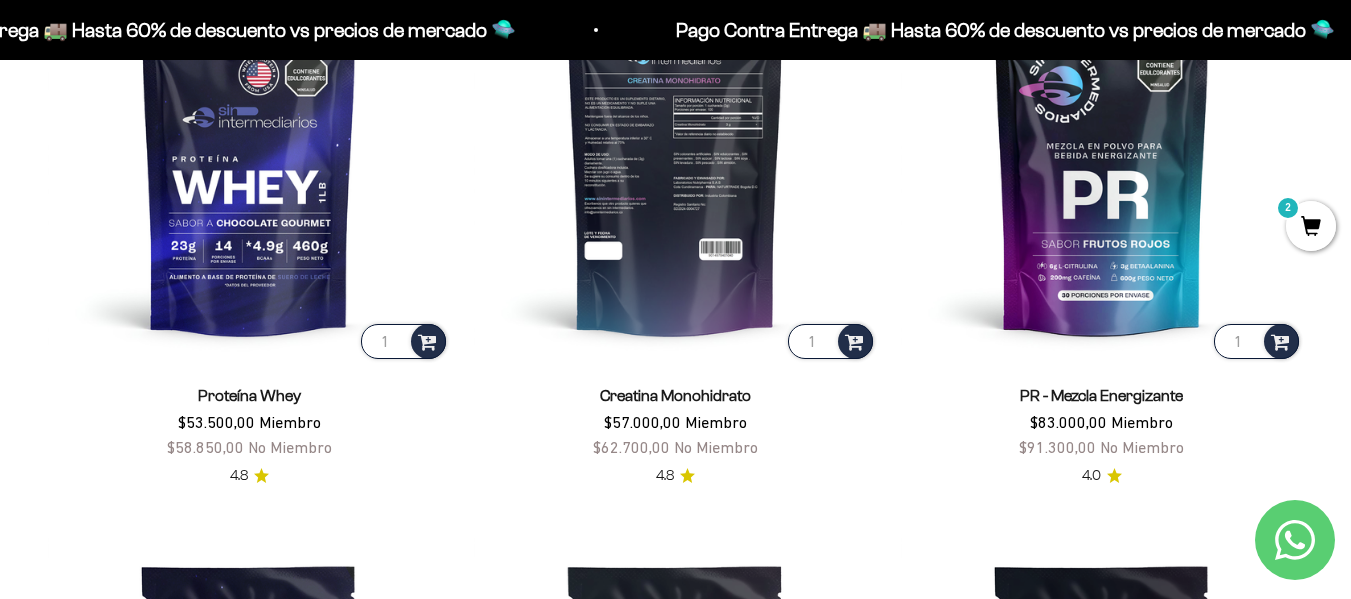 click at bounding box center (675, 161) 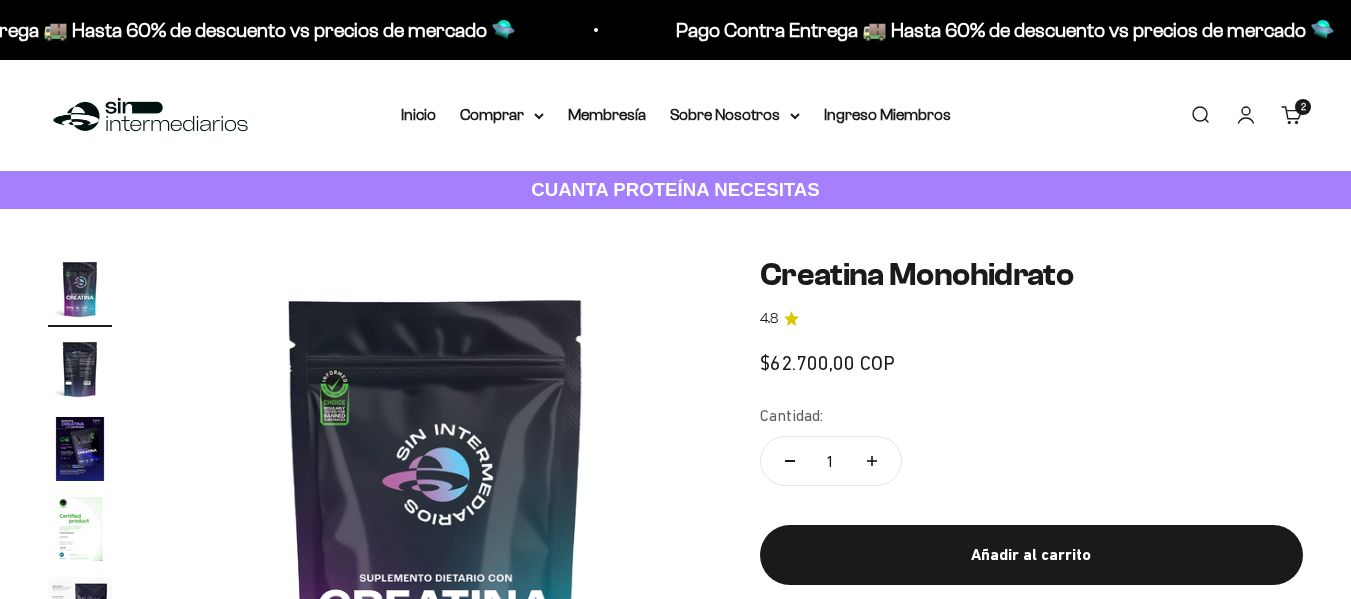 scroll, scrollTop: 0, scrollLeft: 0, axis: both 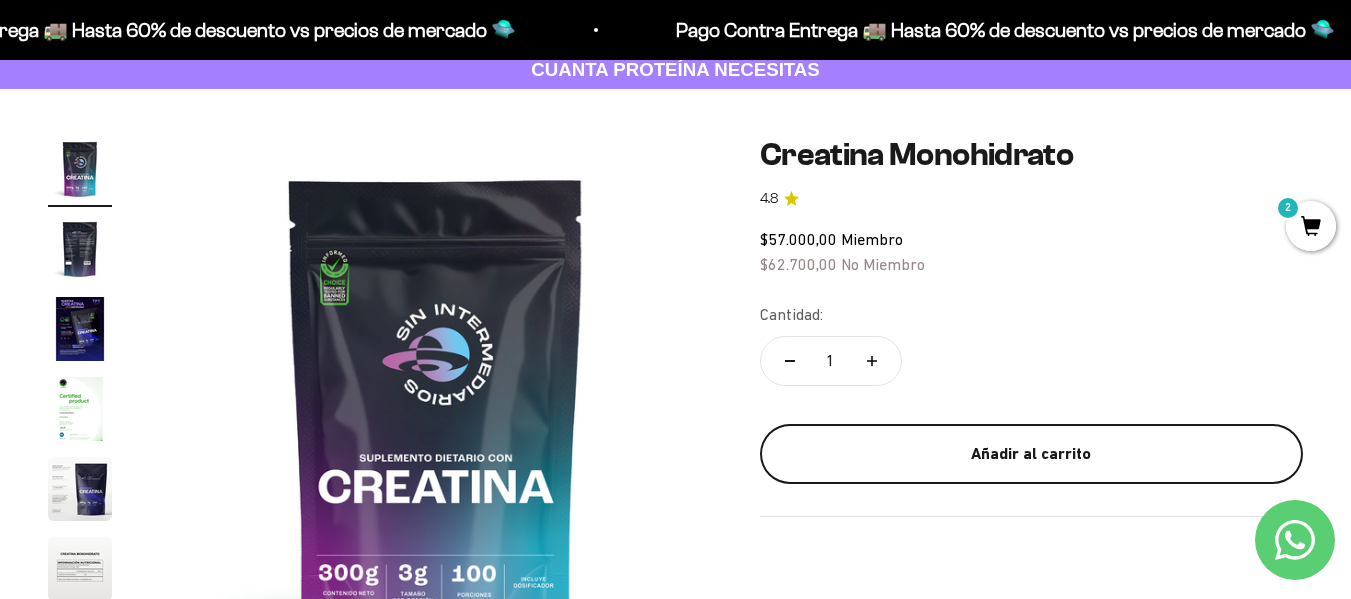 click on "Añadir al carrito" at bounding box center (1031, 454) 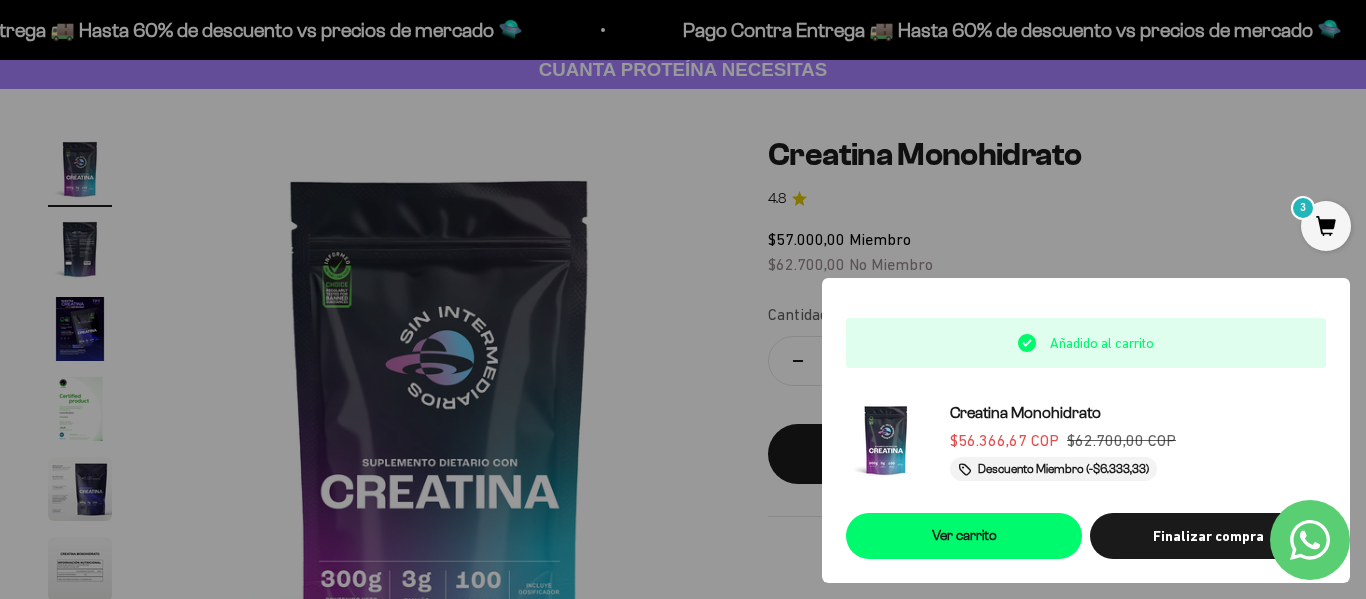 click at bounding box center [683, 299] 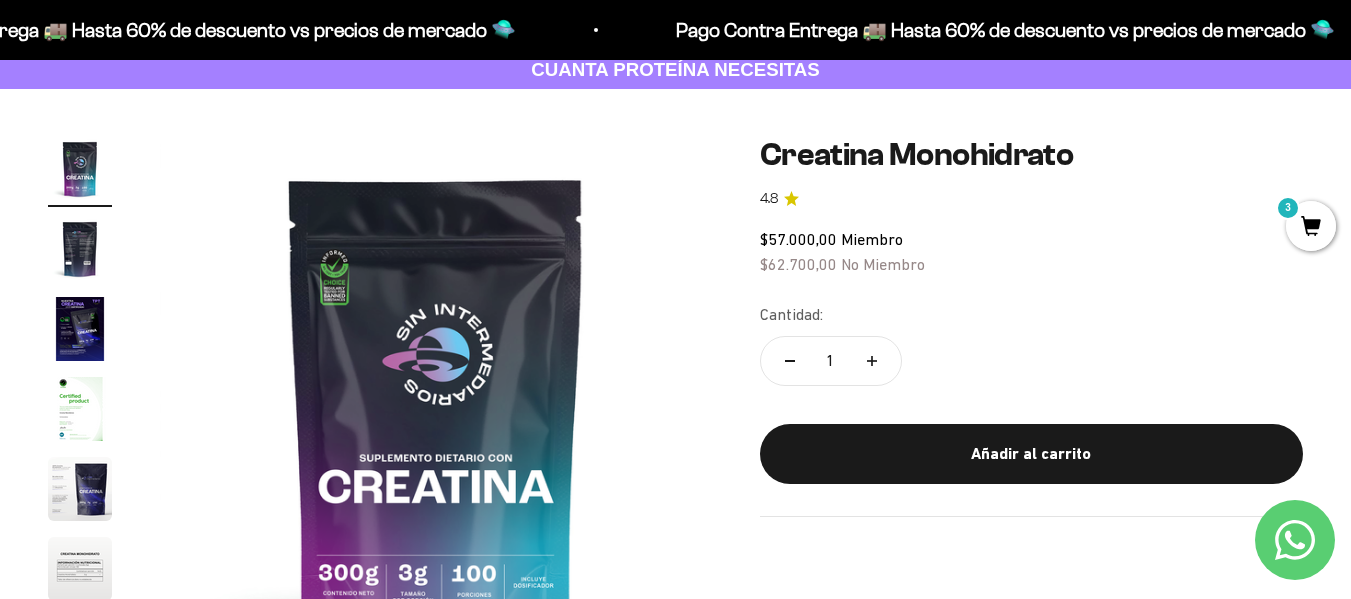 scroll, scrollTop: 0, scrollLeft: 0, axis: both 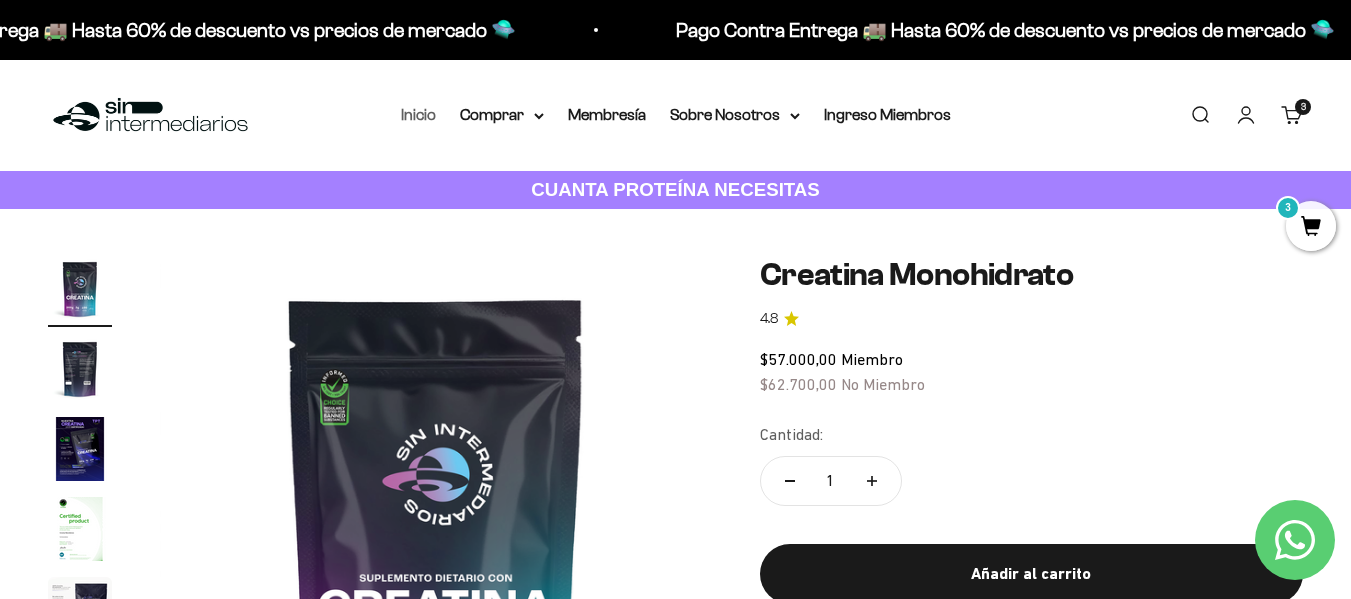 click on "Inicio" at bounding box center (418, 115) 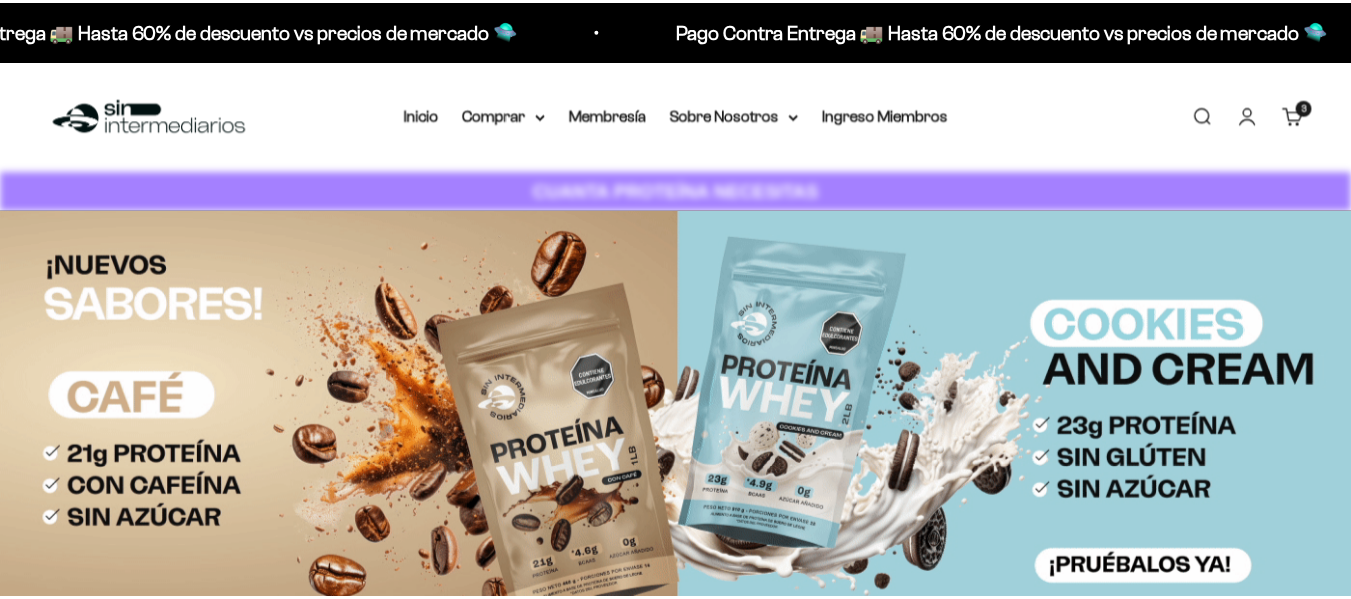 scroll, scrollTop: 0, scrollLeft: 0, axis: both 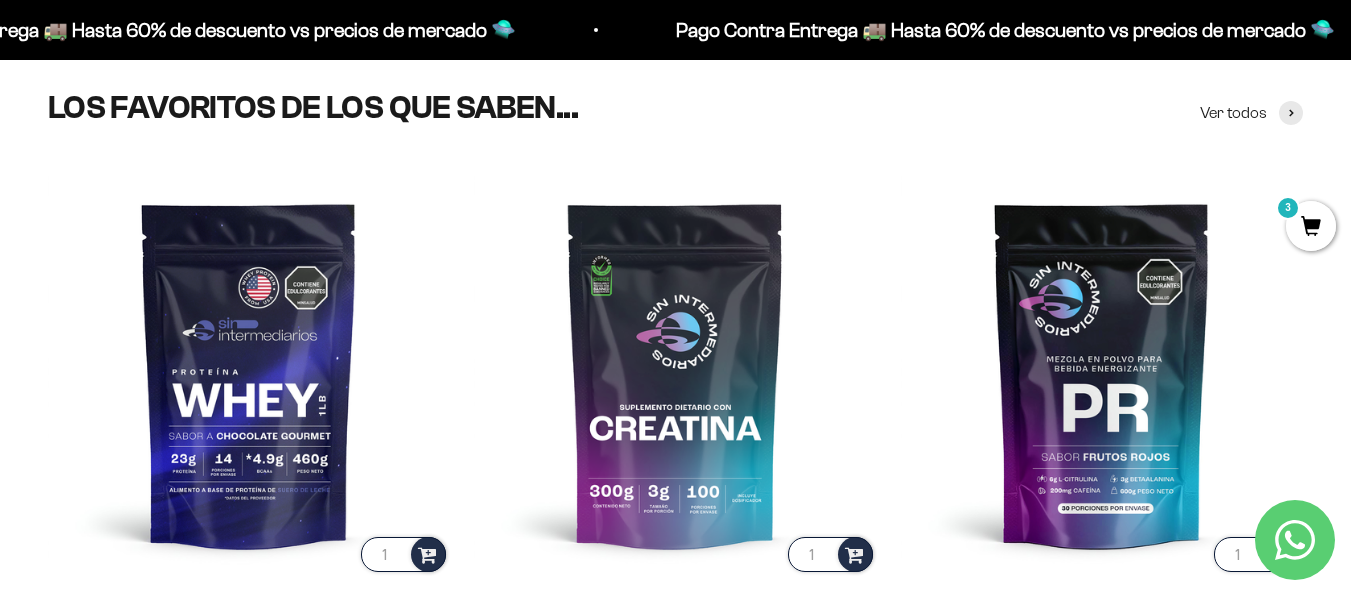 click on "Ir al contenido
Pago Contra Entrega 🚚 Hasta 60% de descuento vs precios [PERSON_NAME] 🛸
Pago Contra Entrega 🚚 Hasta 60% de descuento vs precios [PERSON_NAME] 🛸
Pago Contra Entrega 🚚 Hasta 60% de descuento vs precios [PERSON_NAME] 🛸
Pago Contra Entrega 🚚 Hasta 60% de descuento vs precios [PERSON_NAME] 🛸
Pago Contra Entrega 🚚 Hasta 60% de descuento vs precios [PERSON_NAME] 🛸
Pago Contra Entrega 🚚 Hasta 60% de descuento vs precios [PERSON_NAME] 🛸
Pago Contra Entrega 🚚 Hasta 60% de descuento vs precios [PERSON_NAME] 🛸
Pago Contra Entrega 🚚 Hasta 60% de descuento vs precios [PERSON_NAME] 🛸" at bounding box center [675, 3462] 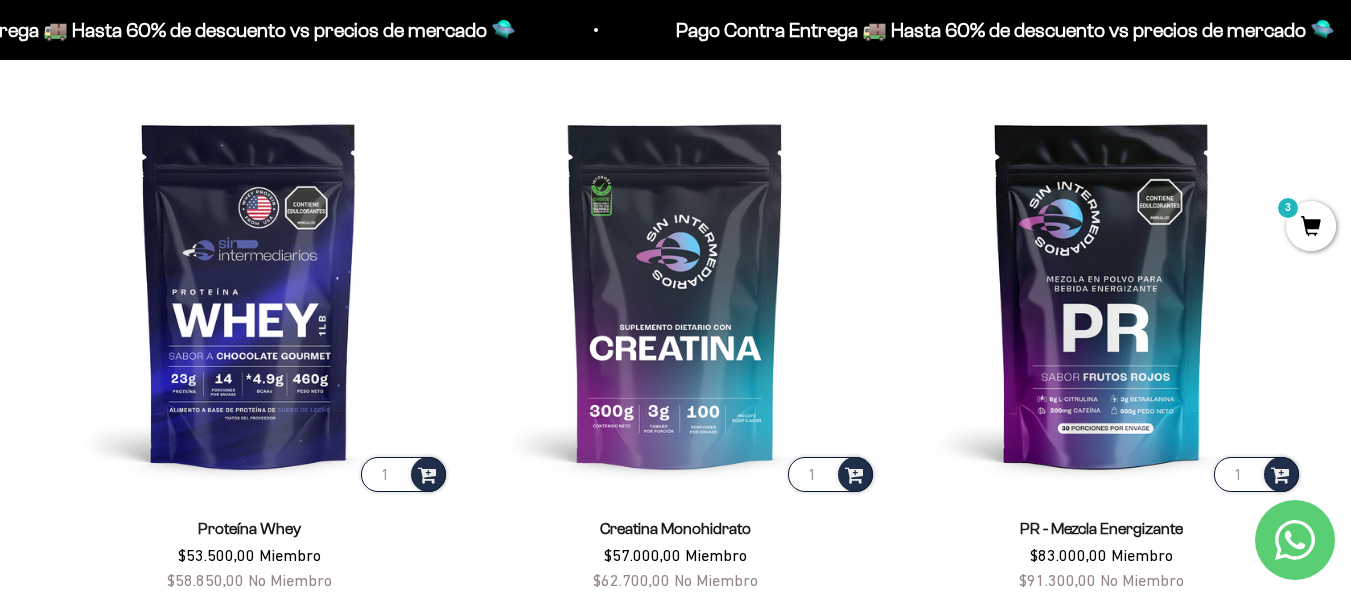 scroll, scrollTop: 786, scrollLeft: 0, axis: vertical 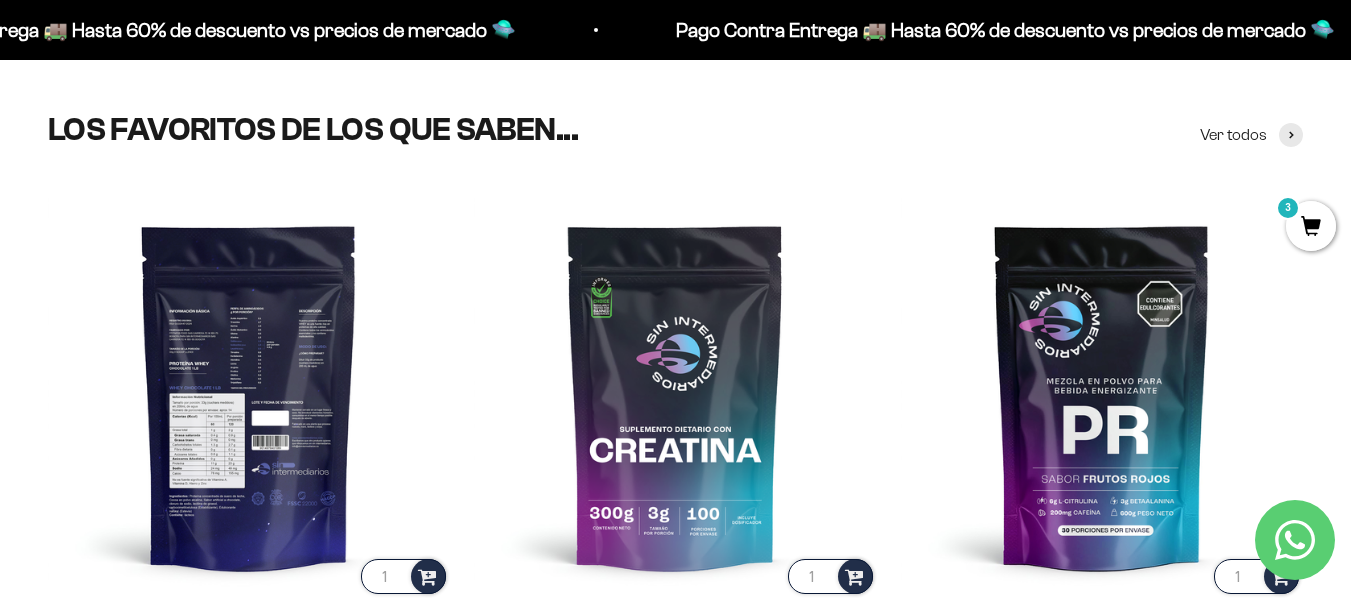 click at bounding box center (249, 396) 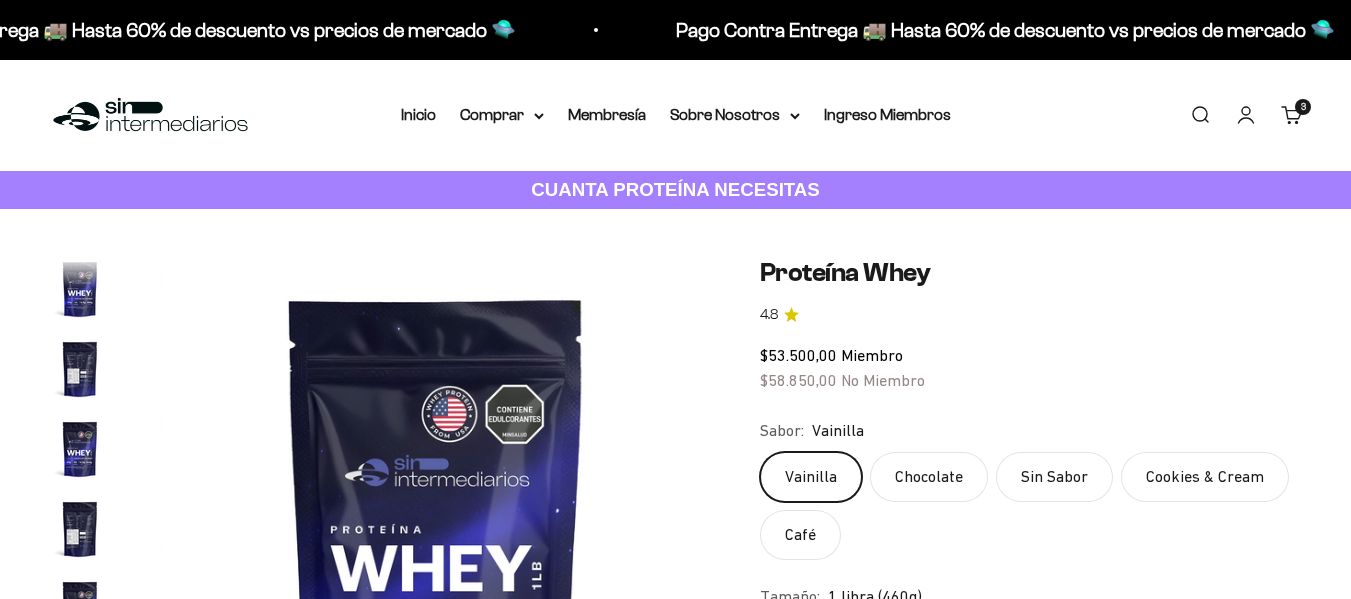scroll, scrollTop: 0, scrollLeft: 0, axis: both 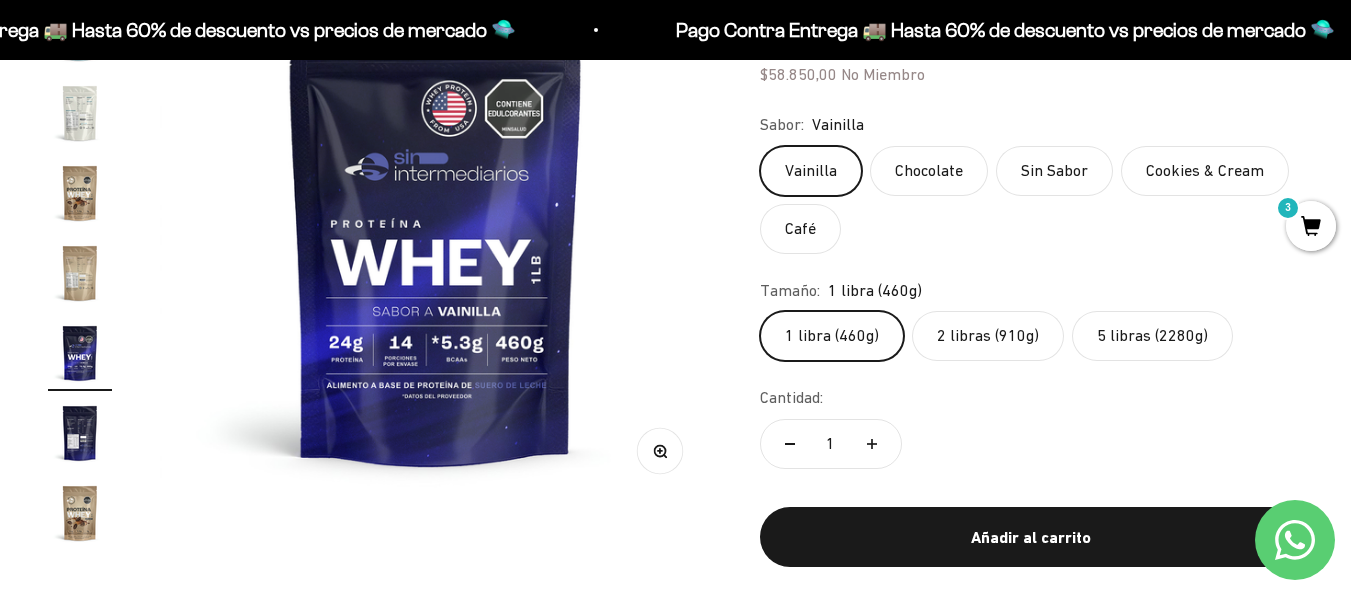 click on "2 libras (910g)" 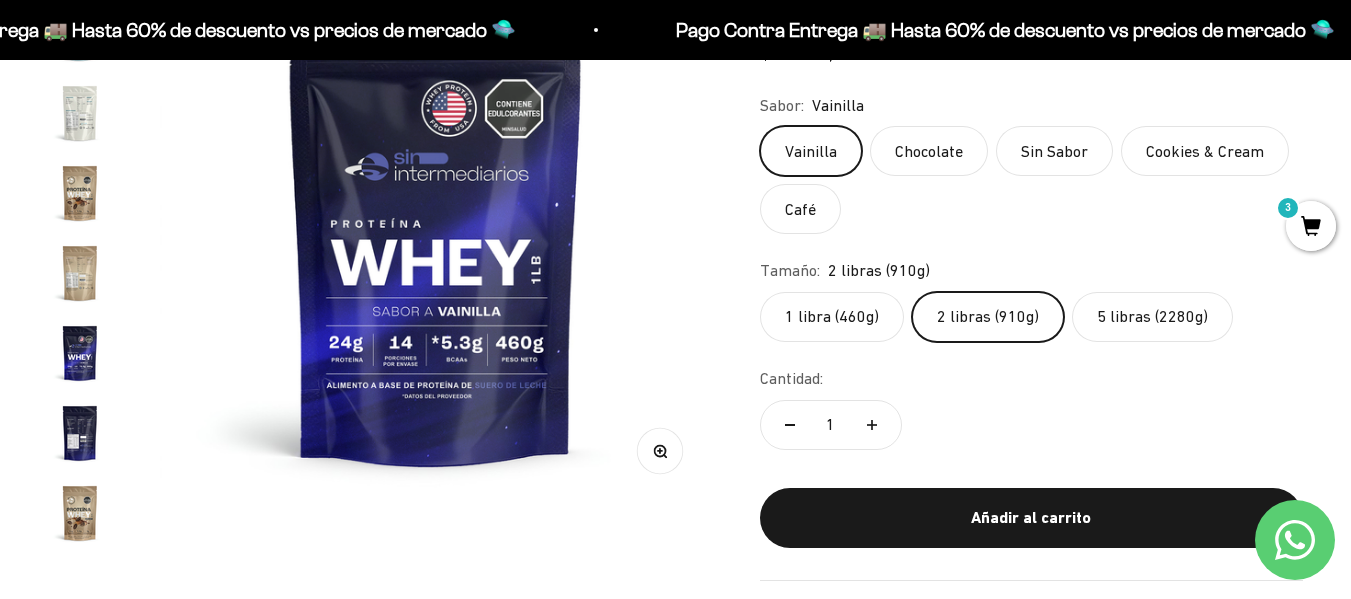 scroll, scrollTop: 0, scrollLeft: 2255, axis: horizontal 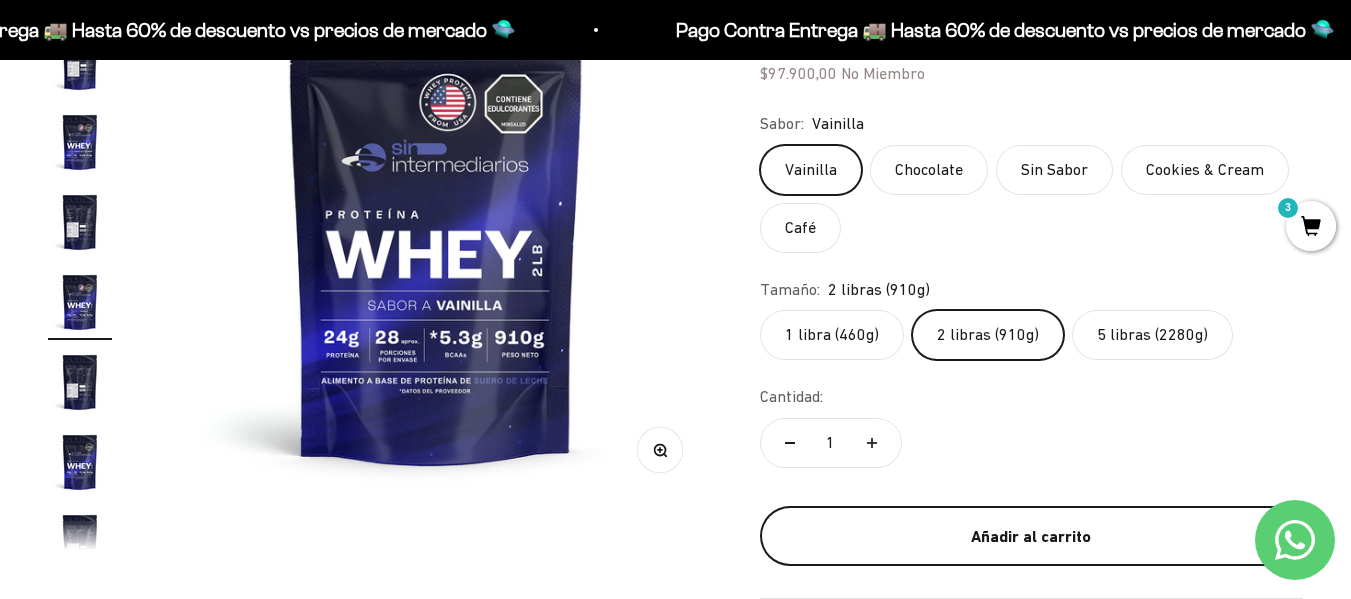 click on "Añadir al carrito" at bounding box center [1031, 537] 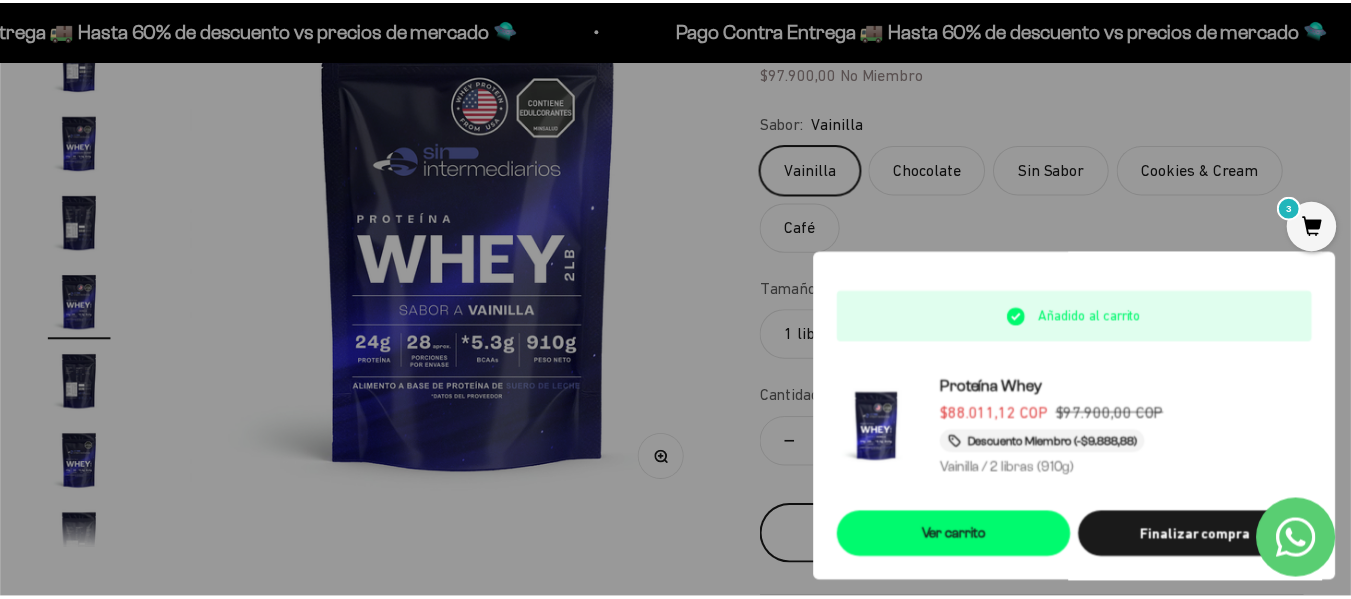 scroll, scrollTop: 0, scrollLeft: 2288, axis: horizontal 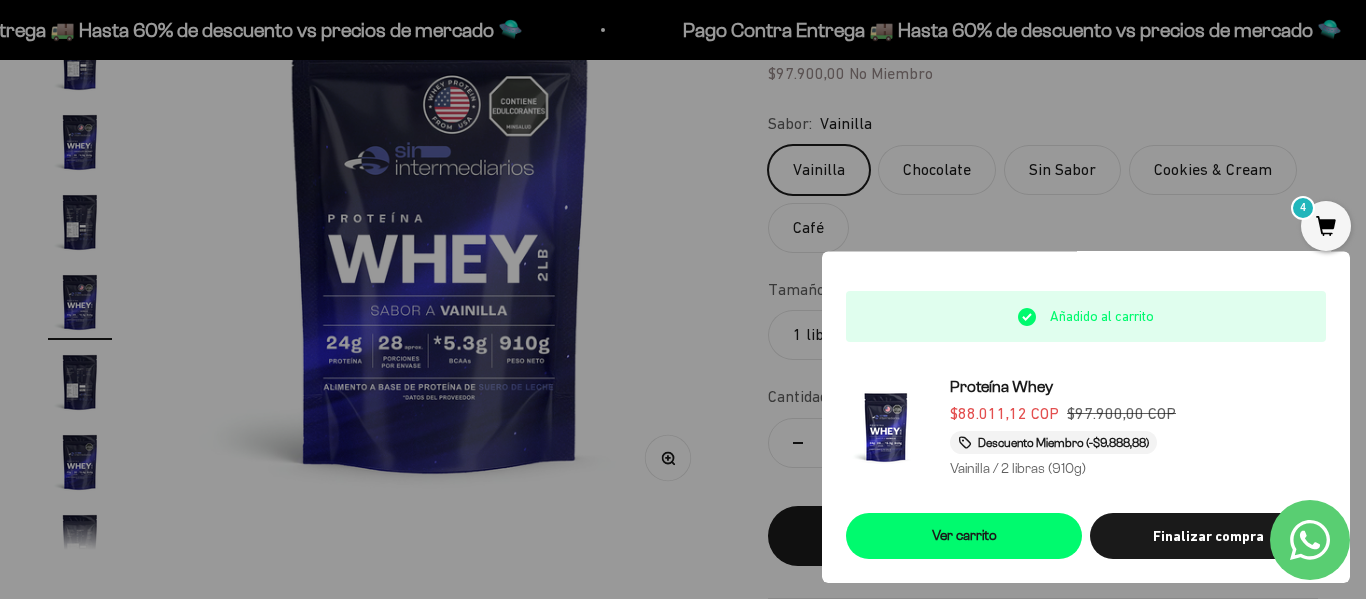 click at bounding box center (683, 299) 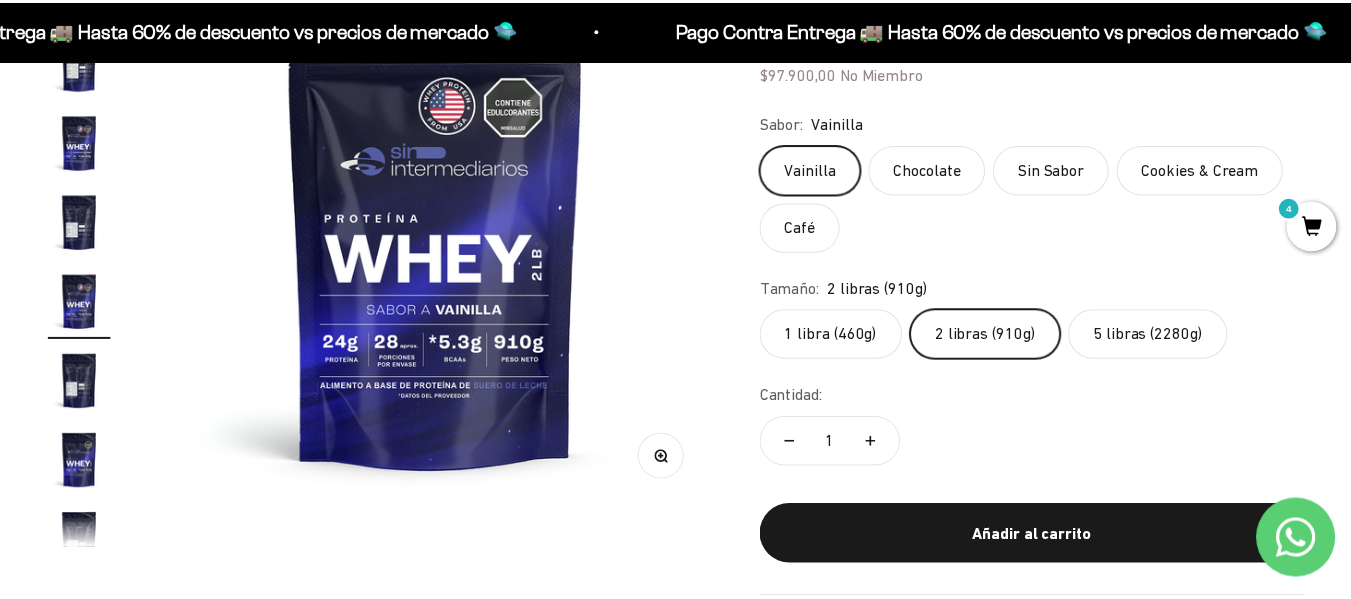 scroll, scrollTop: 0, scrollLeft: 2255, axis: horizontal 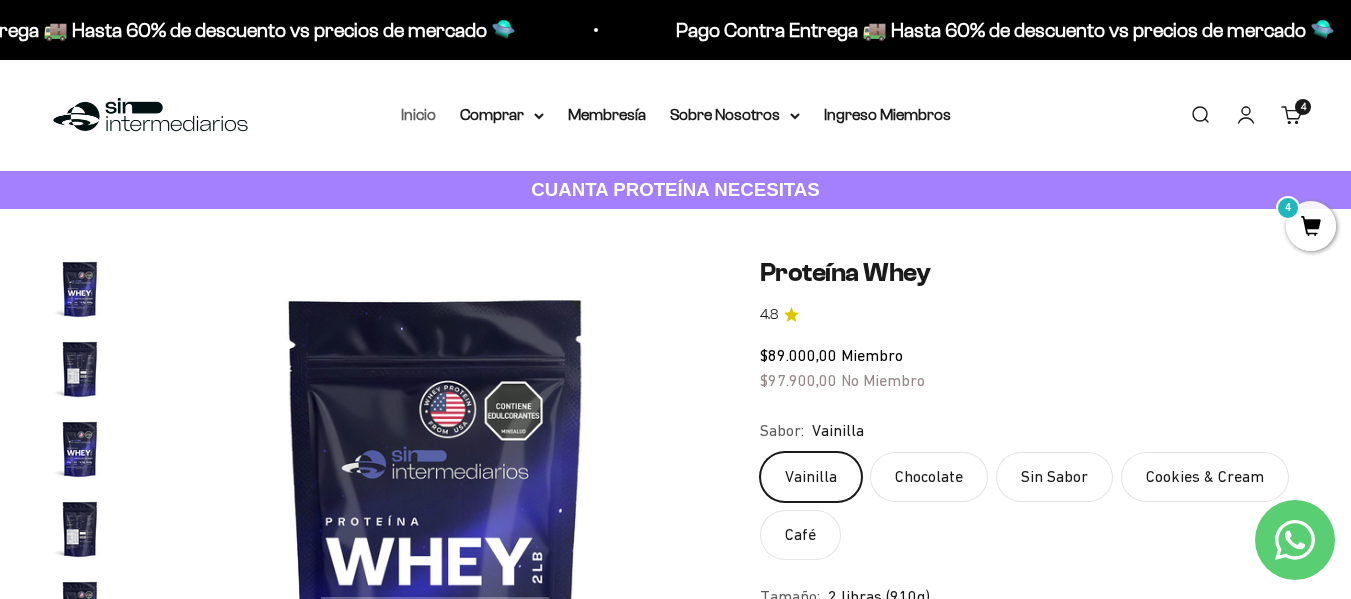 click on "Inicio" at bounding box center [418, 114] 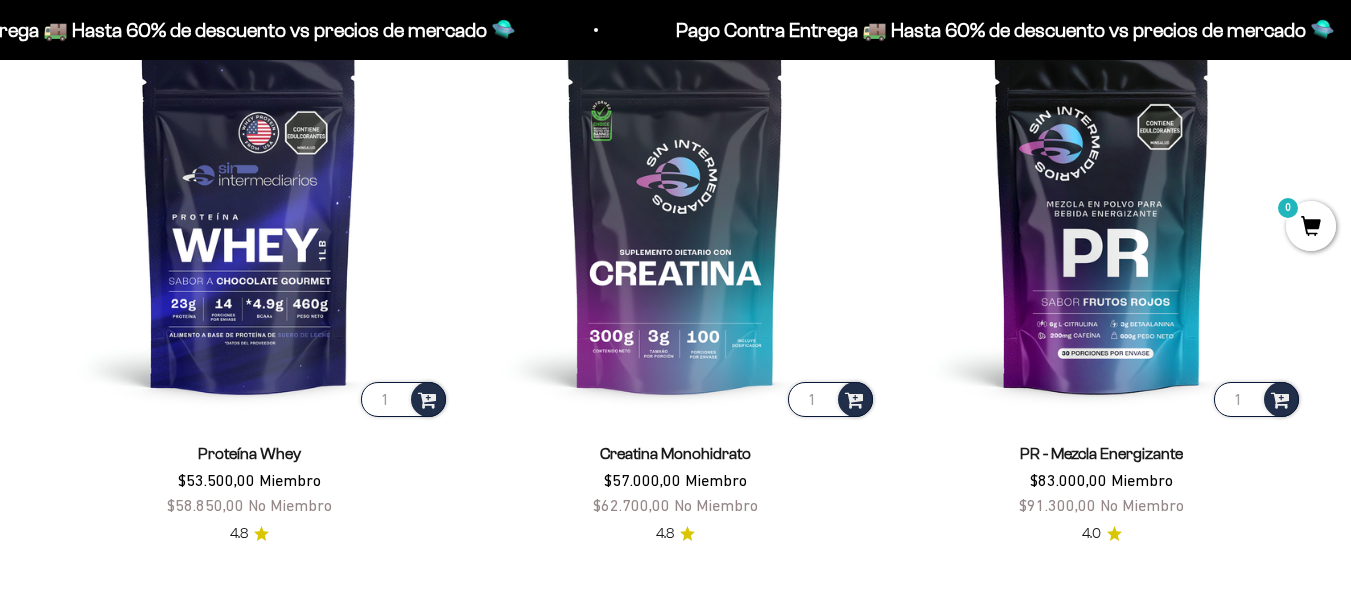 click on "Ir al contenido
Pago Contra Entrega 🚚 Hasta 60% de descuento vs precios [PERSON_NAME] 🛸
Pago Contra Entrega 🚚 Hasta 60% de descuento vs precios [PERSON_NAME] 🛸
Pago Contra Entrega 🚚 Hasta 60% de descuento vs precios [PERSON_NAME] 🛸
Pago Contra Entrega 🚚 Hasta 60% de descuento vs precios [PERSON_NAME] 🛸
Pago Contra Entrega 🚚 Hasta 60% de descuento vs precios [PERSON_NAME] 🛸
Pago Contra Entrega 🚚 Hasta 60% de descuento vs precios [PERSON_NAME] 🛸
Pago Contra Entrega 🚚 Hasta 60% de descuento vs precios [PERSON_NAME] 🛸
Pago Contra Entrega 🚚 Hasta 60% de descuento vs precios [PERSON_NAME] 🛸
4" at bounding box center (675, 3358) 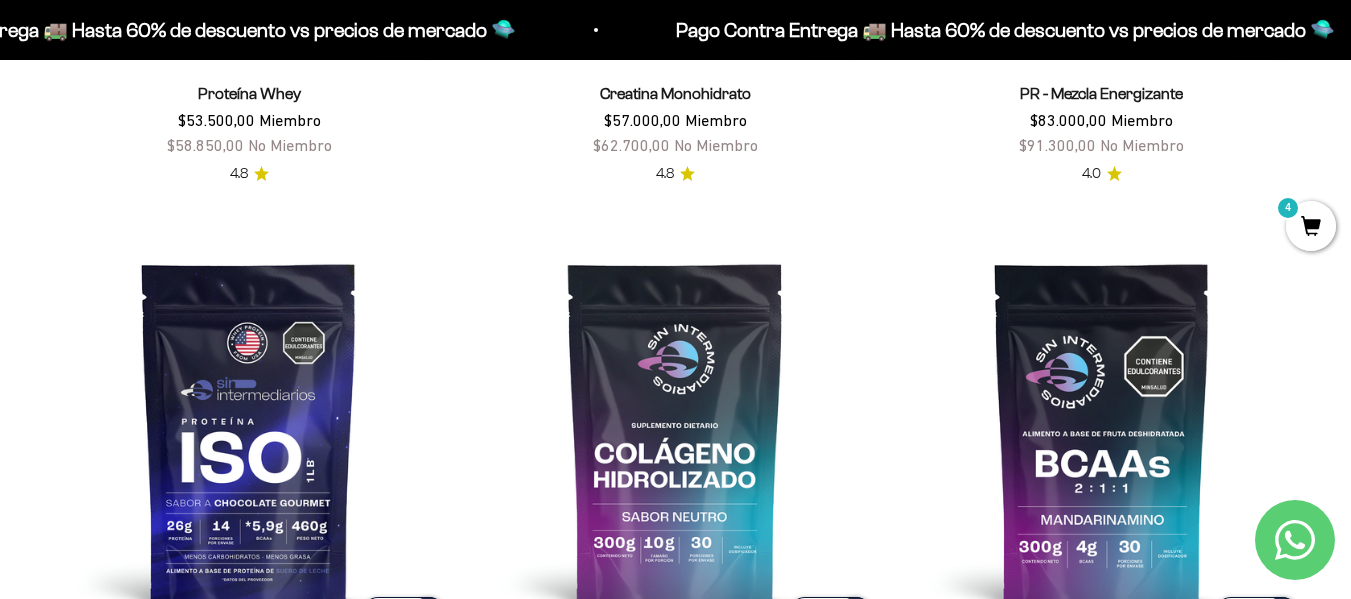 scroll, scrollTop: 1234, scrollLeft: 0, axis: vertical 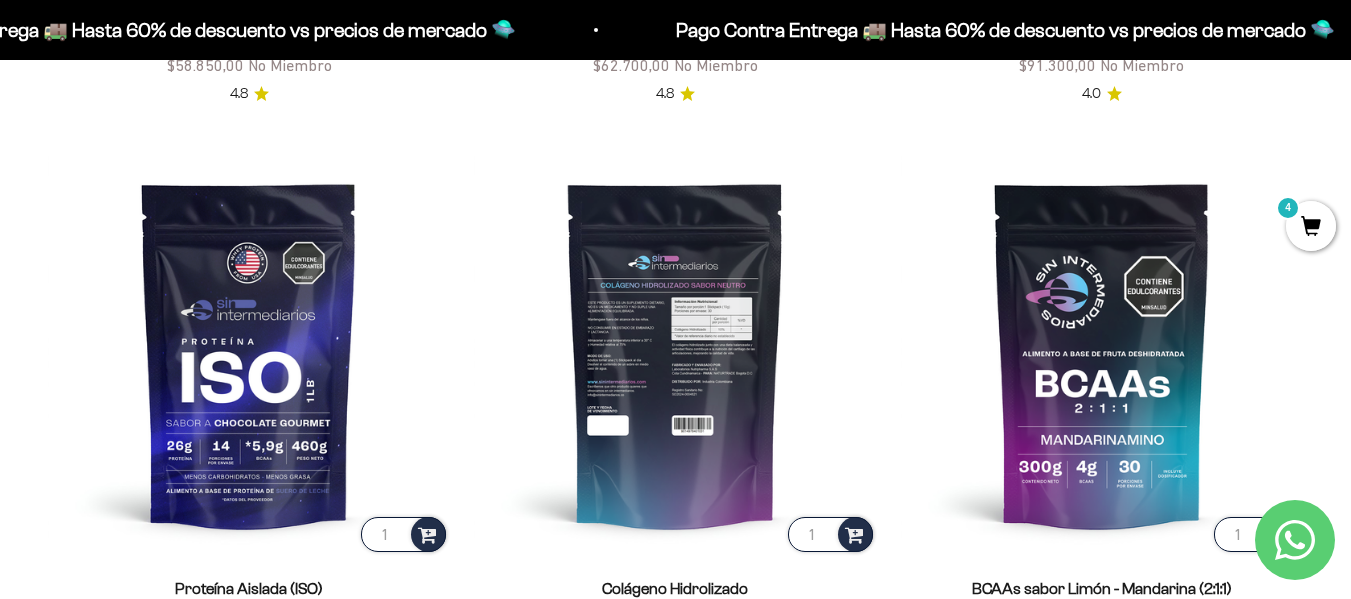 click at bounding box center (675, 354) 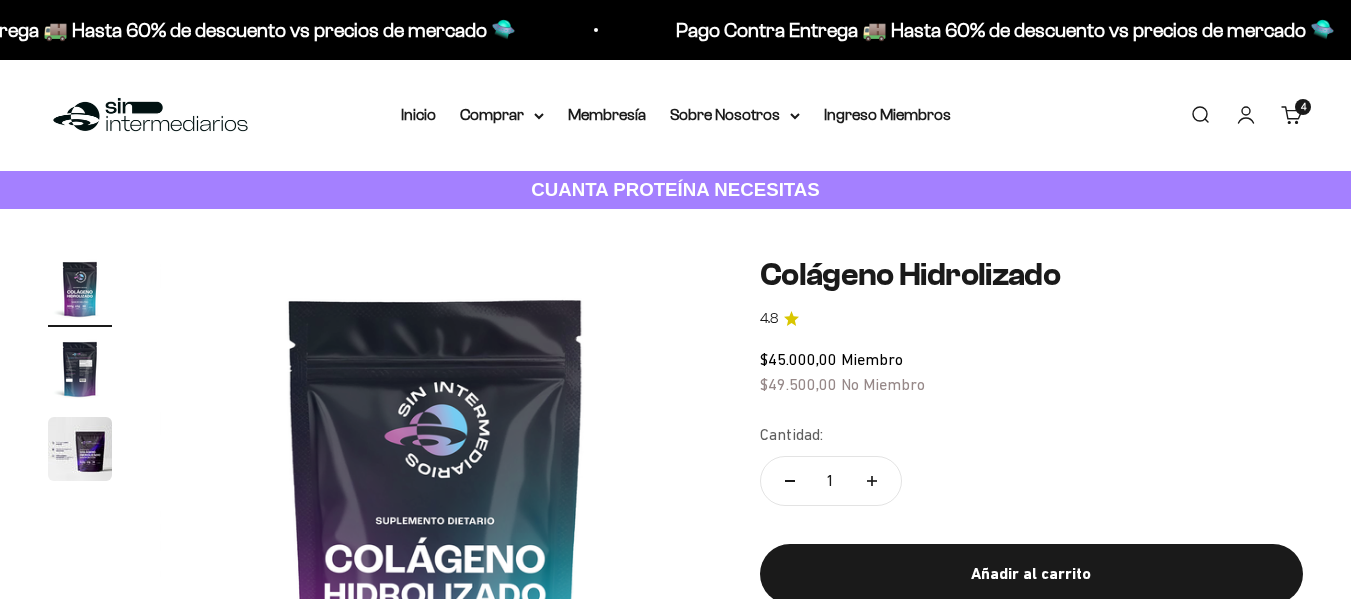 click on "Añadir al carrito" at bounding box center [1031, 574] 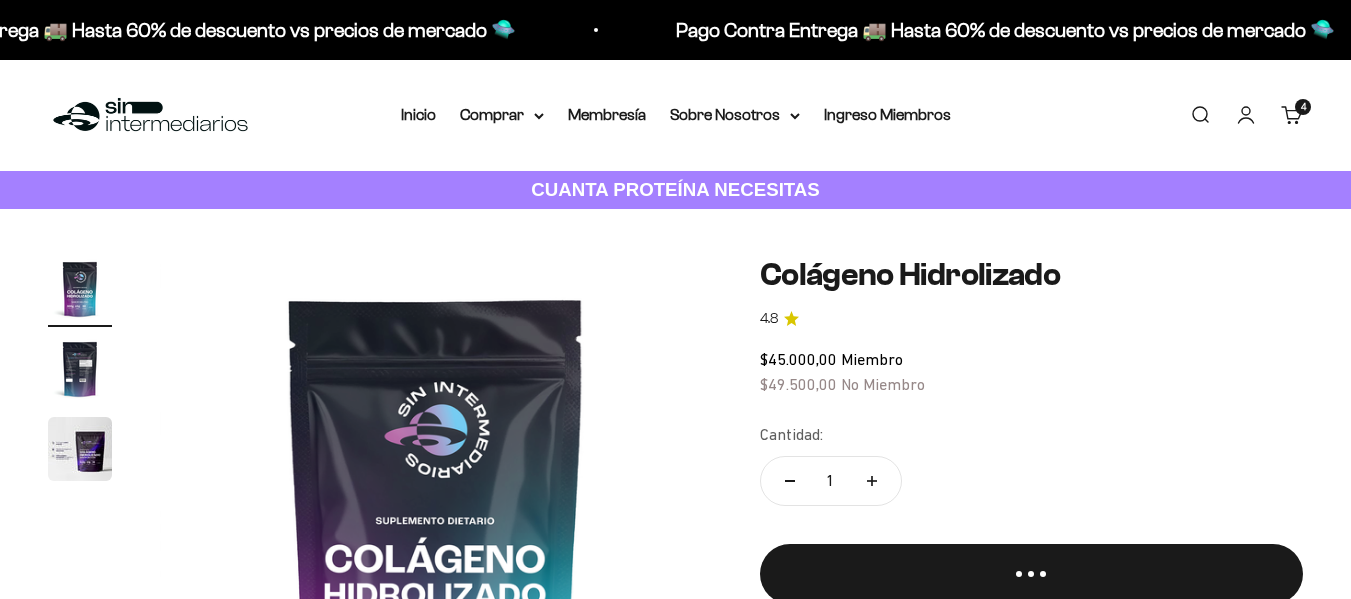 scroll, scrollTop: 0, scrollLeft: 0, axis: both 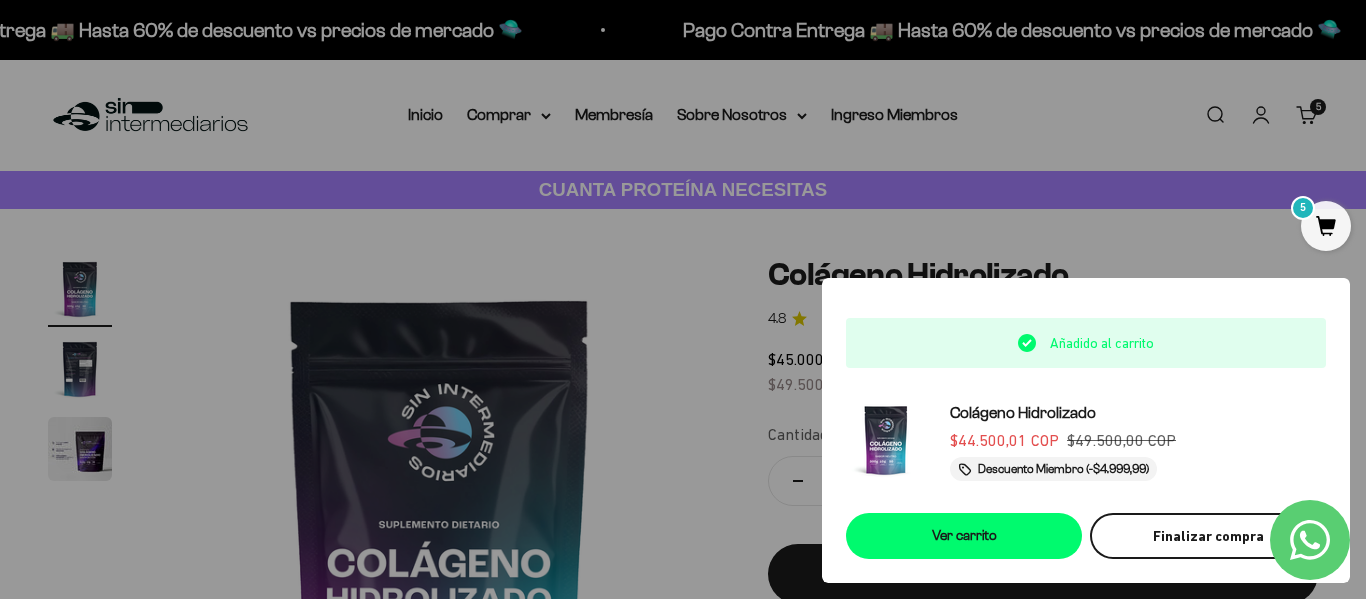 click on "Finalizar compra" at bounding box center [1208, 536] 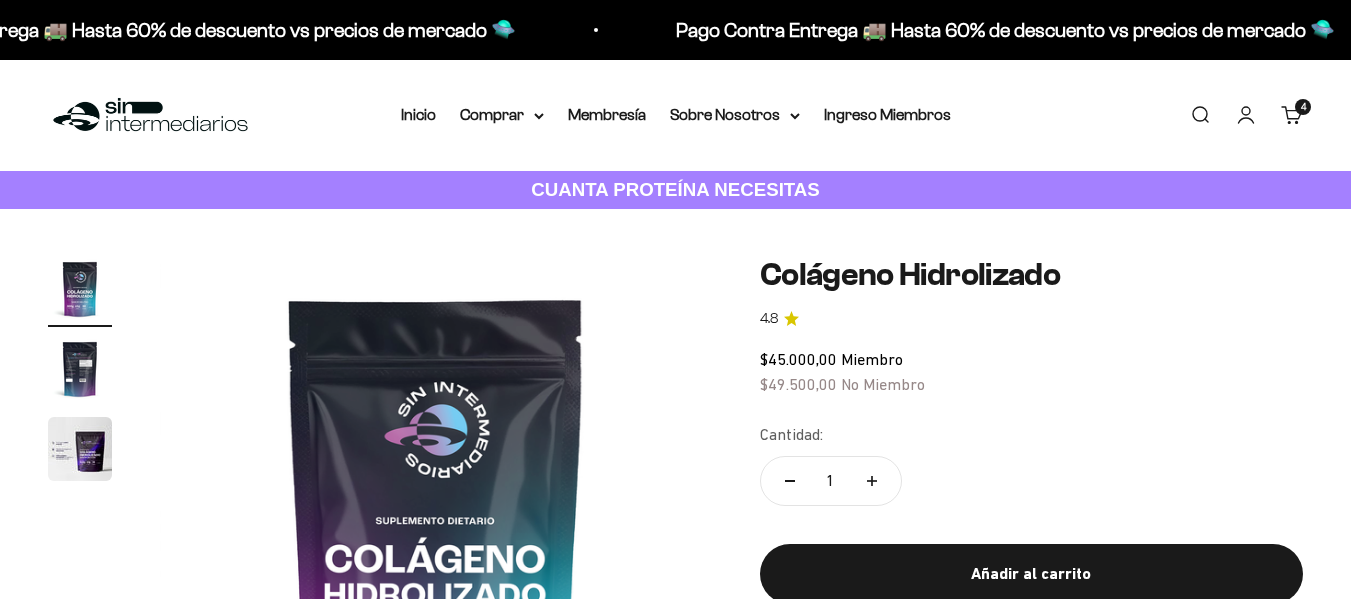 scroll, scrollTop: 0, scrollLeft: 0, axis: both 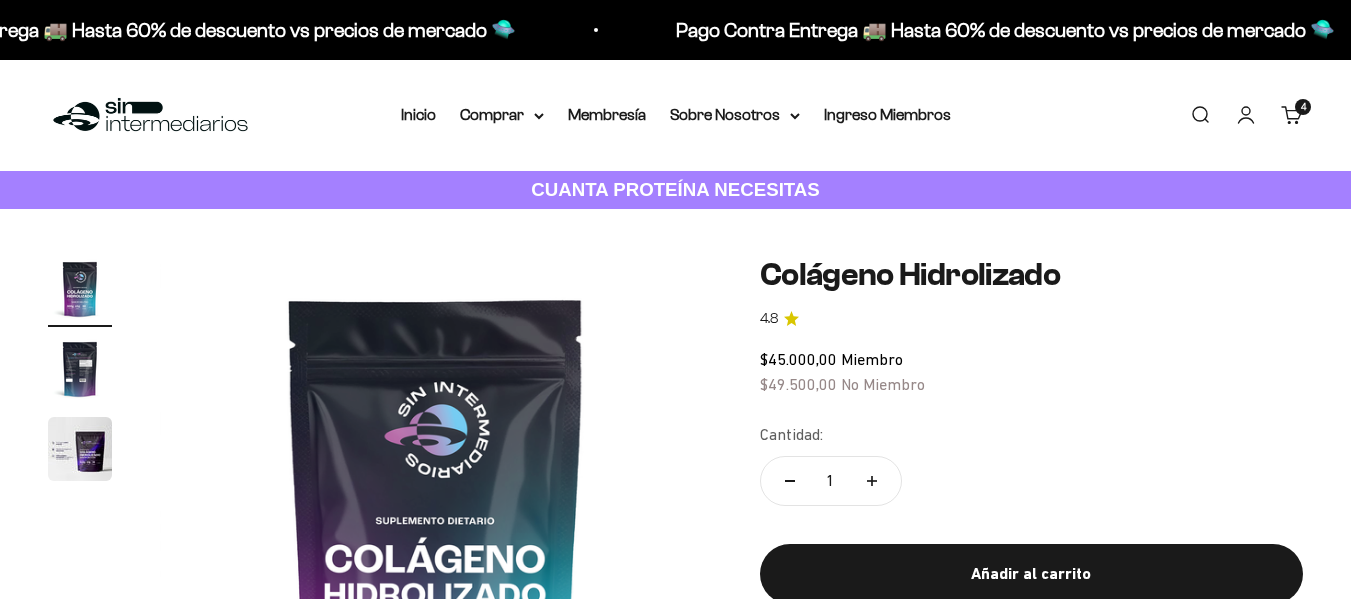 click on "Carrito
4 artículos
4" at bounding box center [1292, 115] 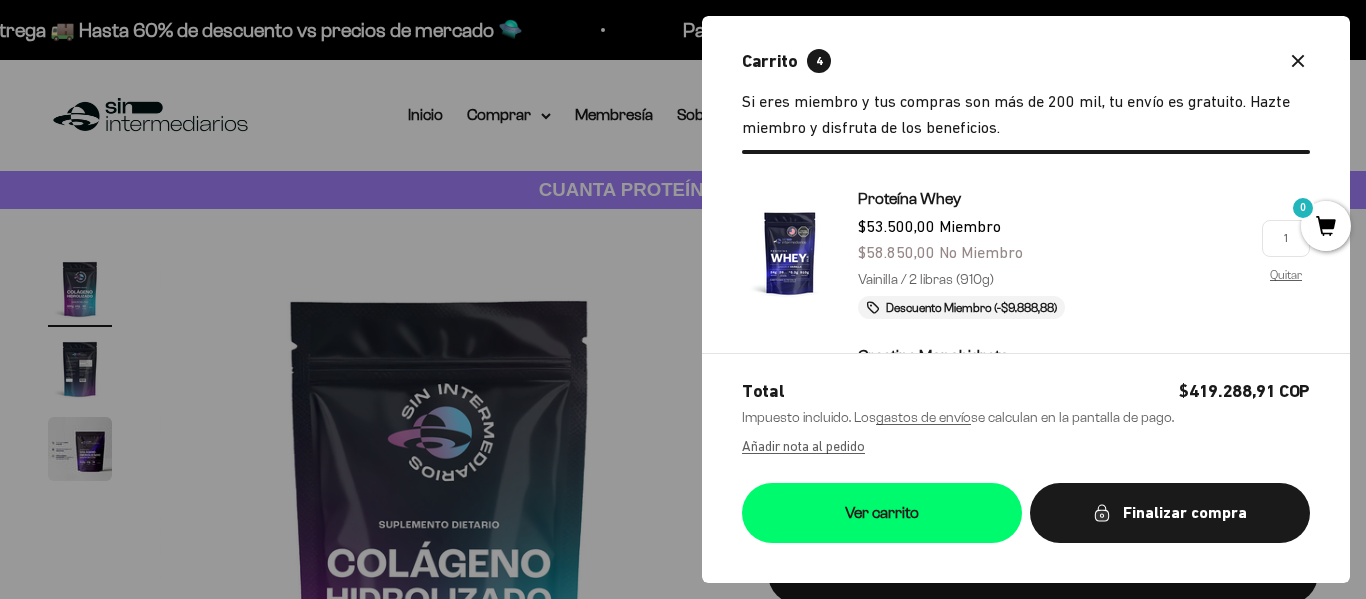scroll, scrollTop: 0, scrollLeft: 0, axis: both 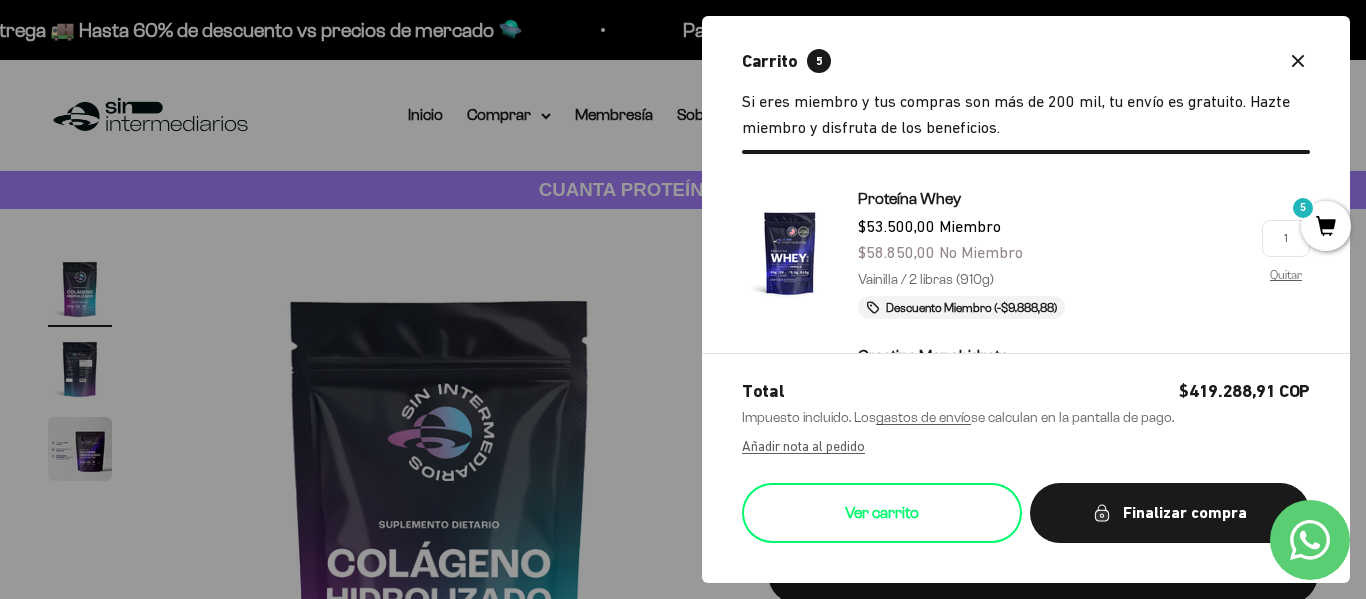 click on "Ver carrito" at bounding box center [882, 513] 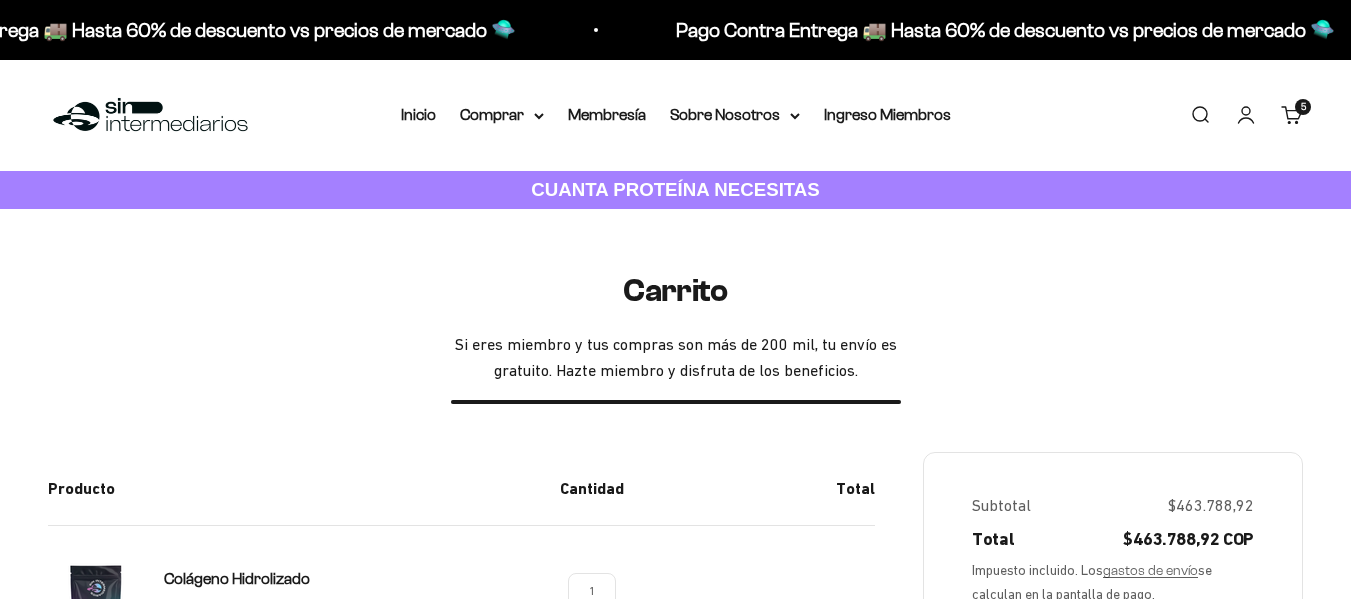 scroll, scrollTop: 0, scrollLeft: 0, axis: both 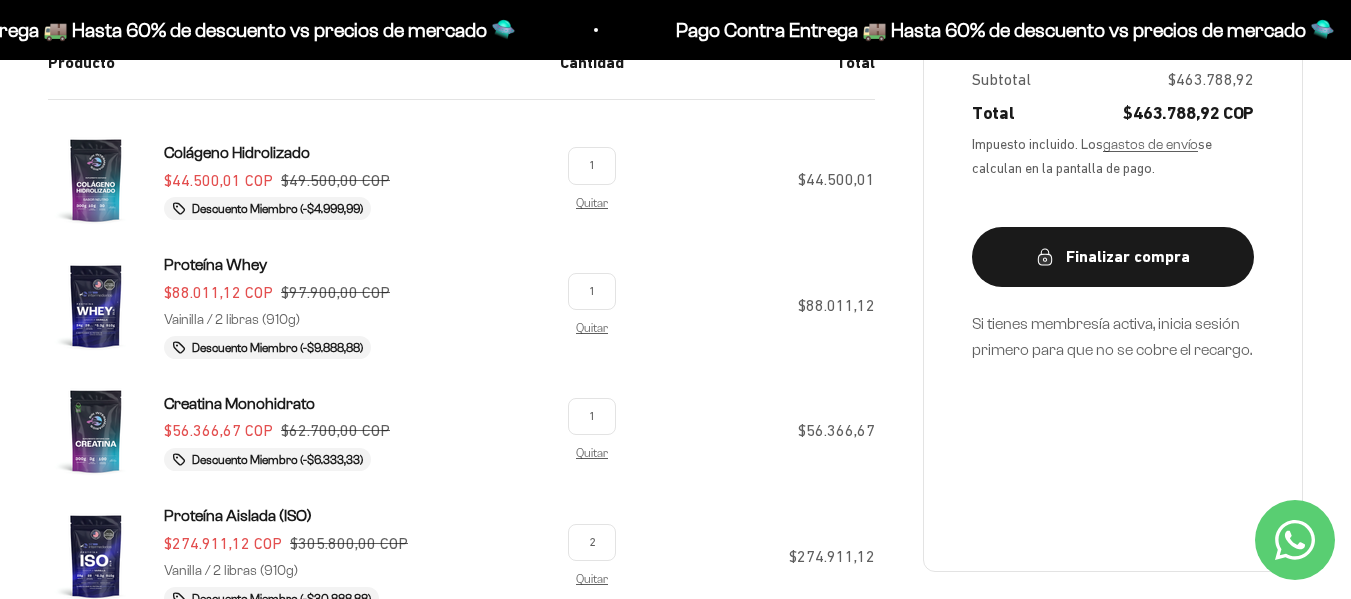 click on "1" at bounding box center (592, 416) 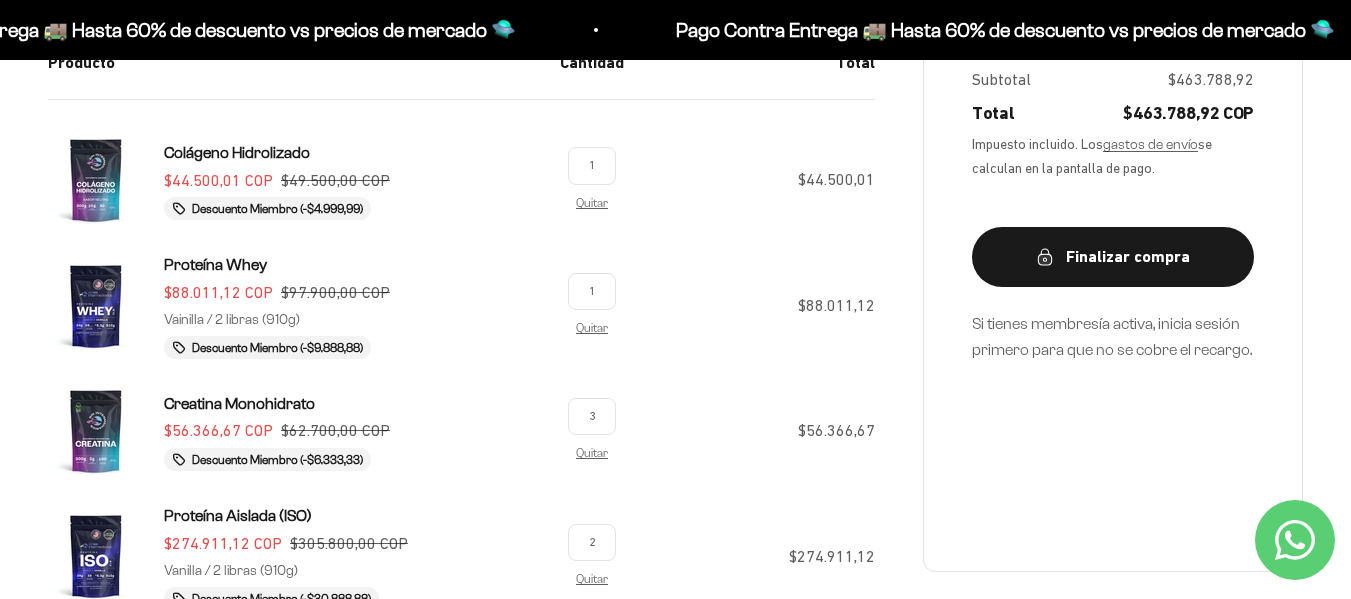 type on "3" 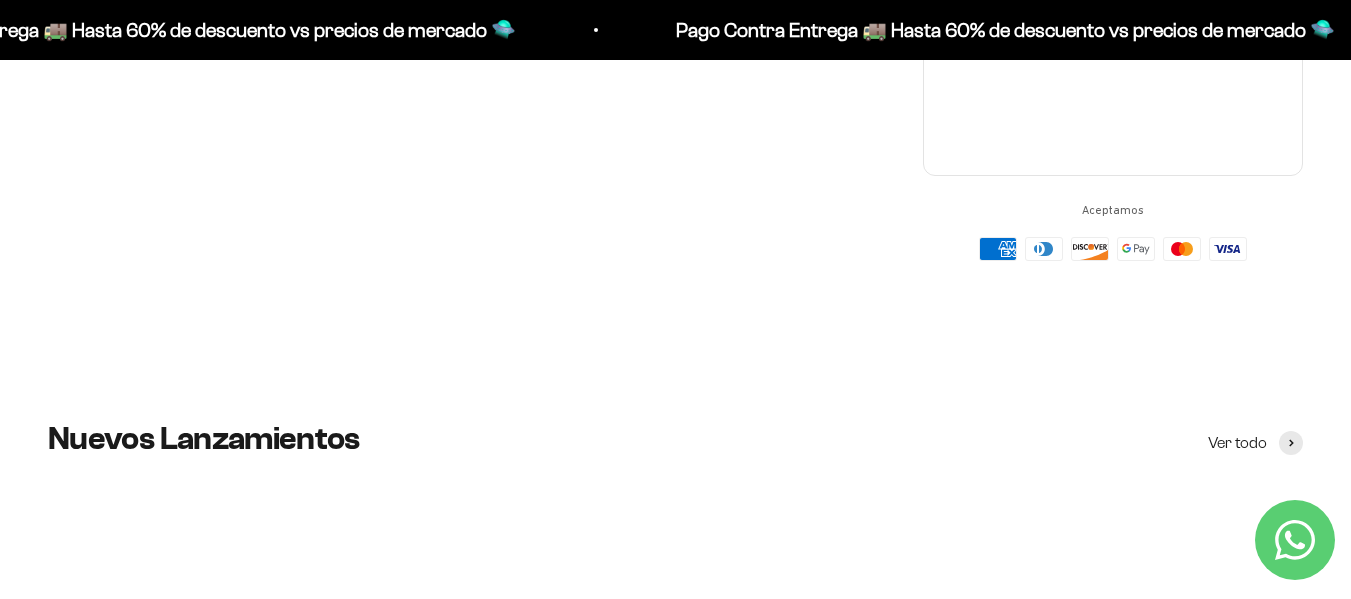 scroll, scrollTop: 1146, scrollLeft: 0, axis: vertical 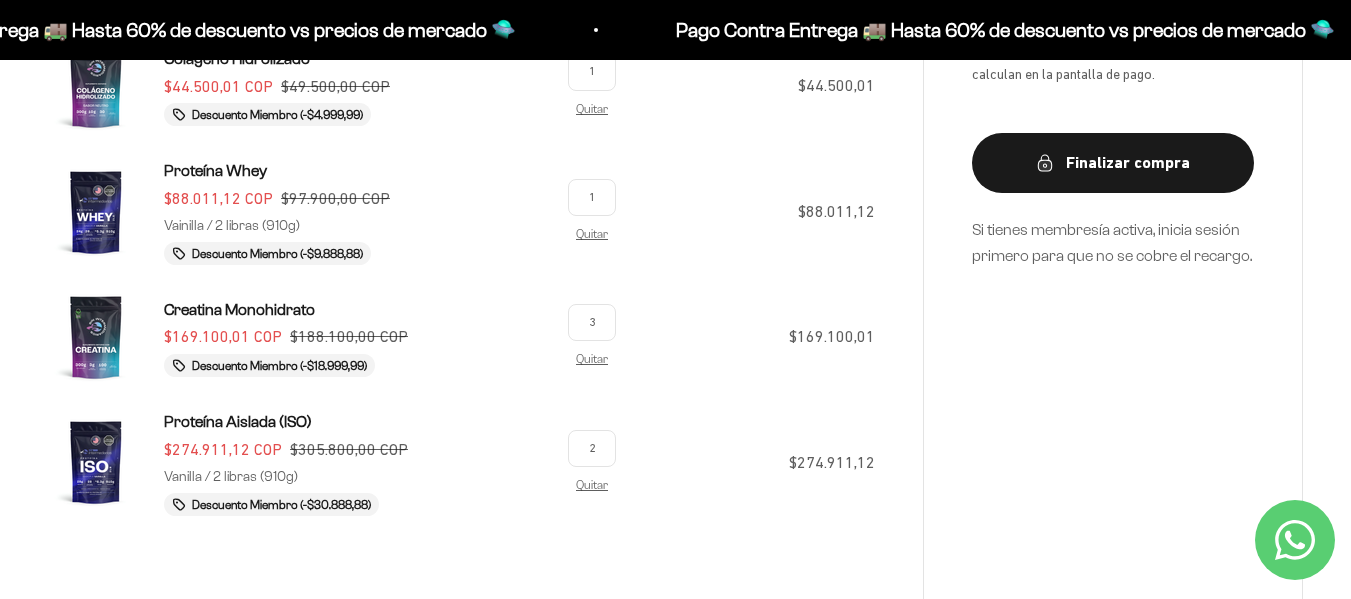click on "2" at bounding box center (592, 448) 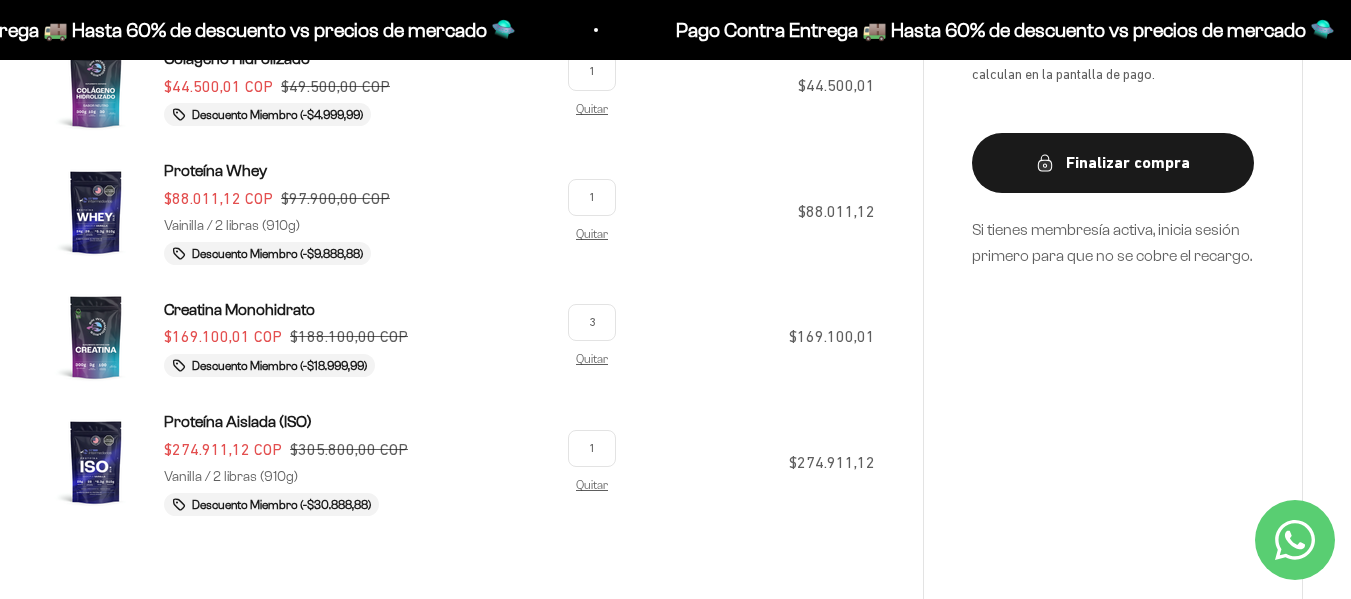 type on "1" 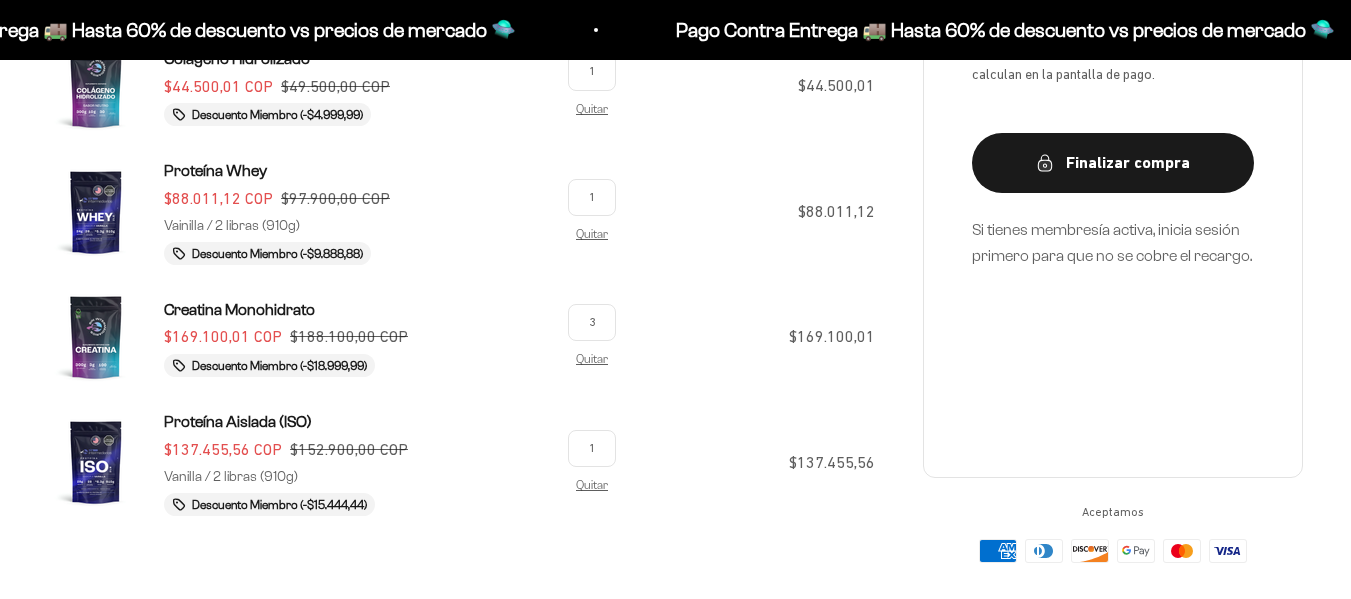 scroll, scrollTop: 520, scrollLeft: 0, axis: vertical 